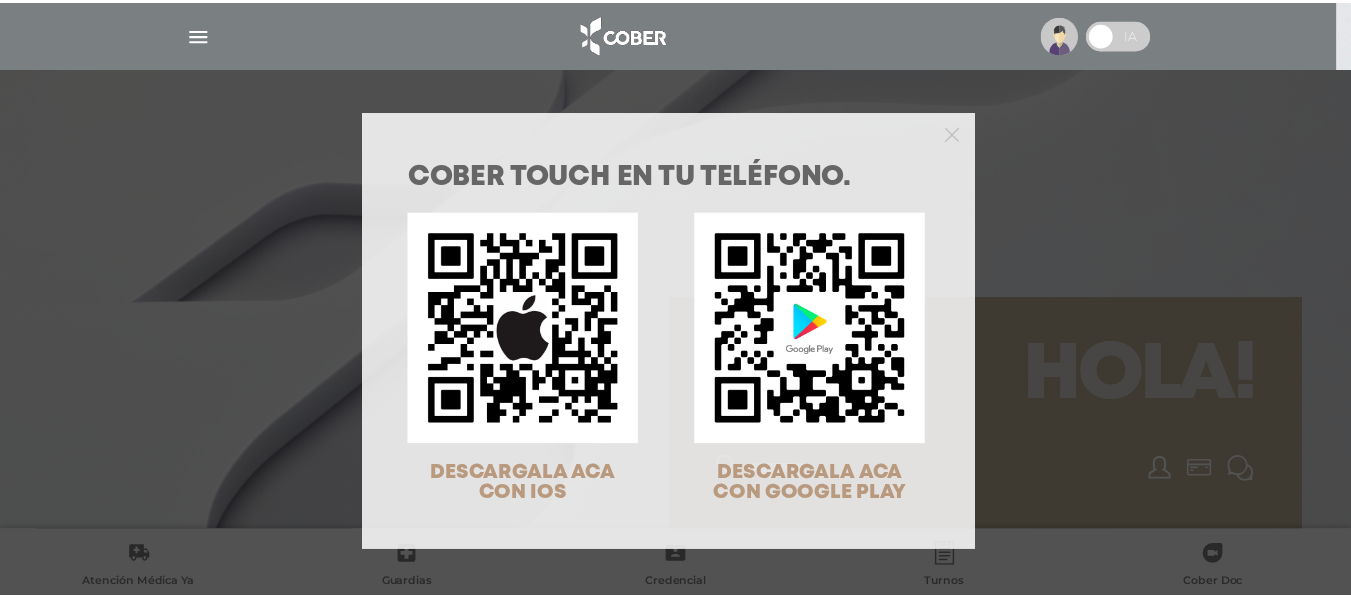 scroll, scrollTop: 0, scrollLeft: 0, axis: both 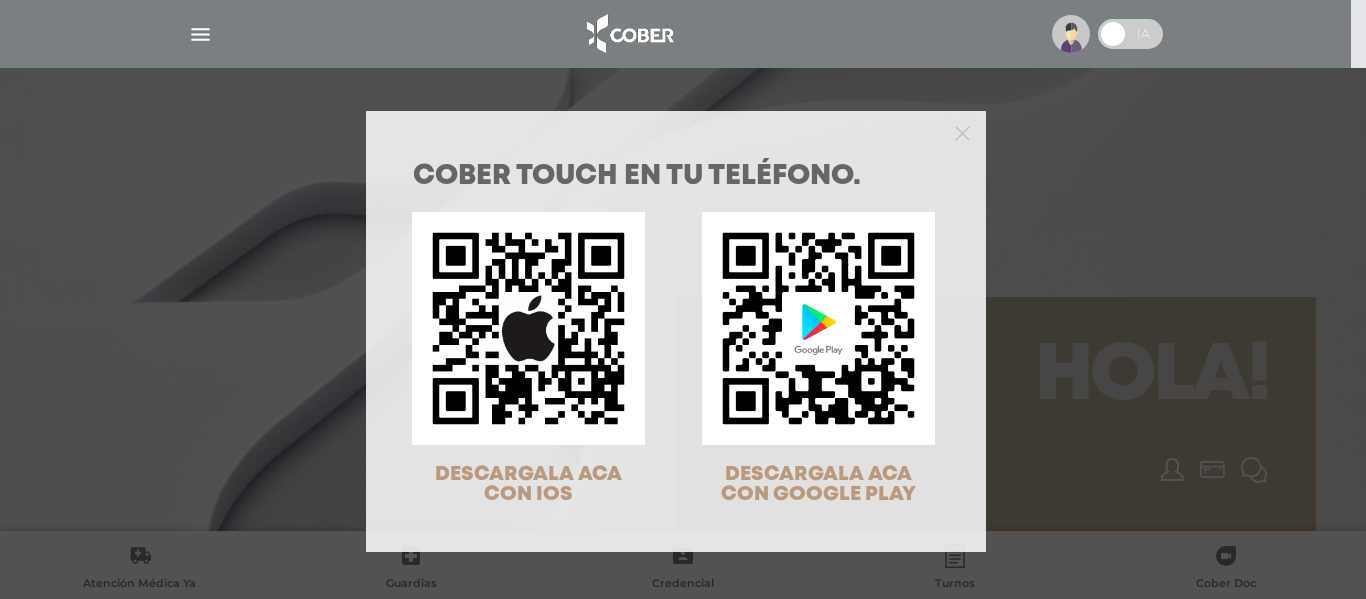 click on "COBER TOUCH en tu teléfono.
DESCARGALA ACA CON IOS
DESCARGALA ACA CON GOOGLE PLAY" at bounding box center (683, 299) 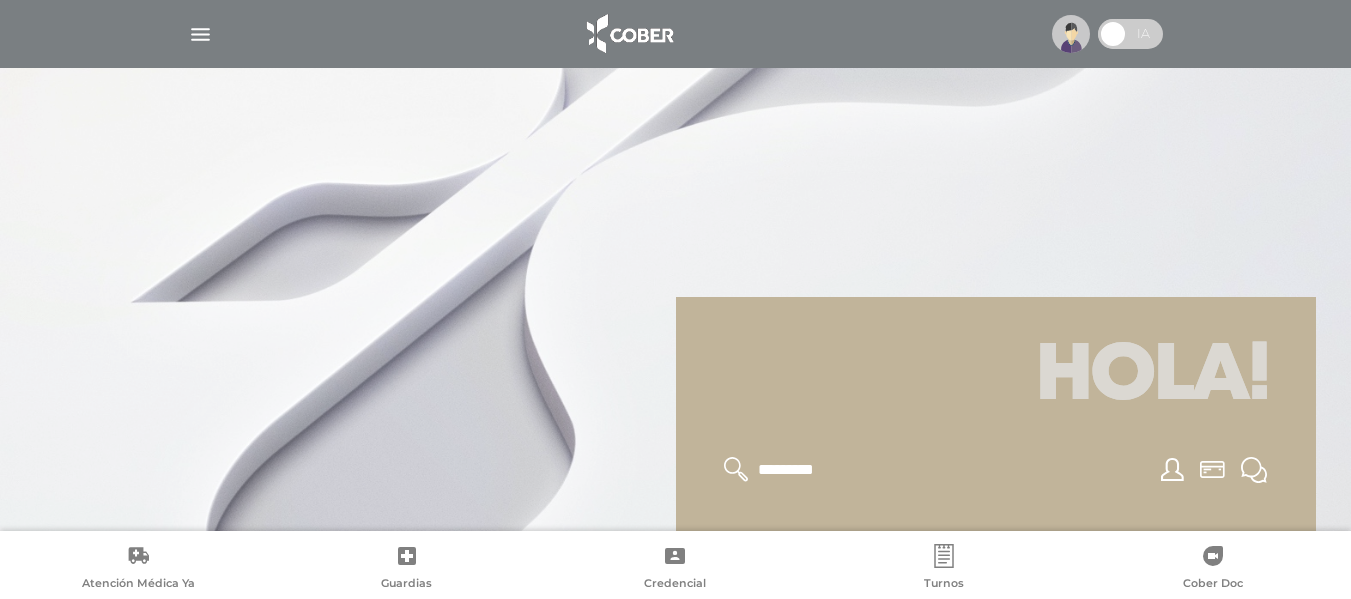click at bounding box center (676, 34) 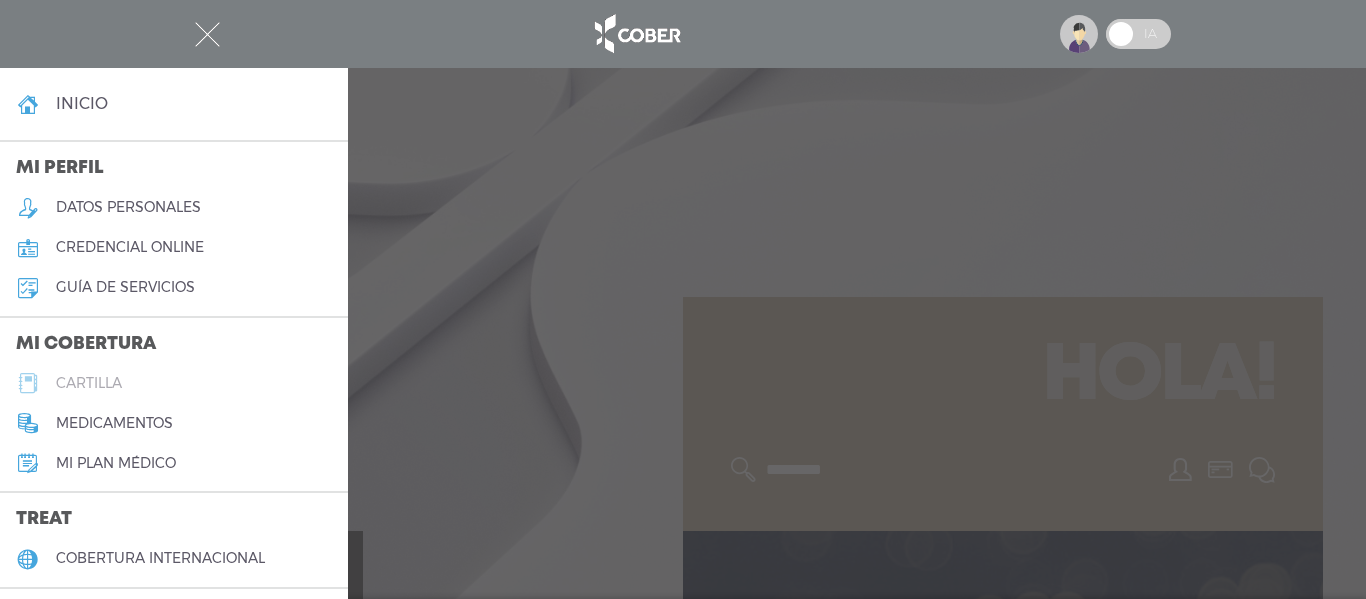 click on "cartilla" at bounding box center (89, 383) 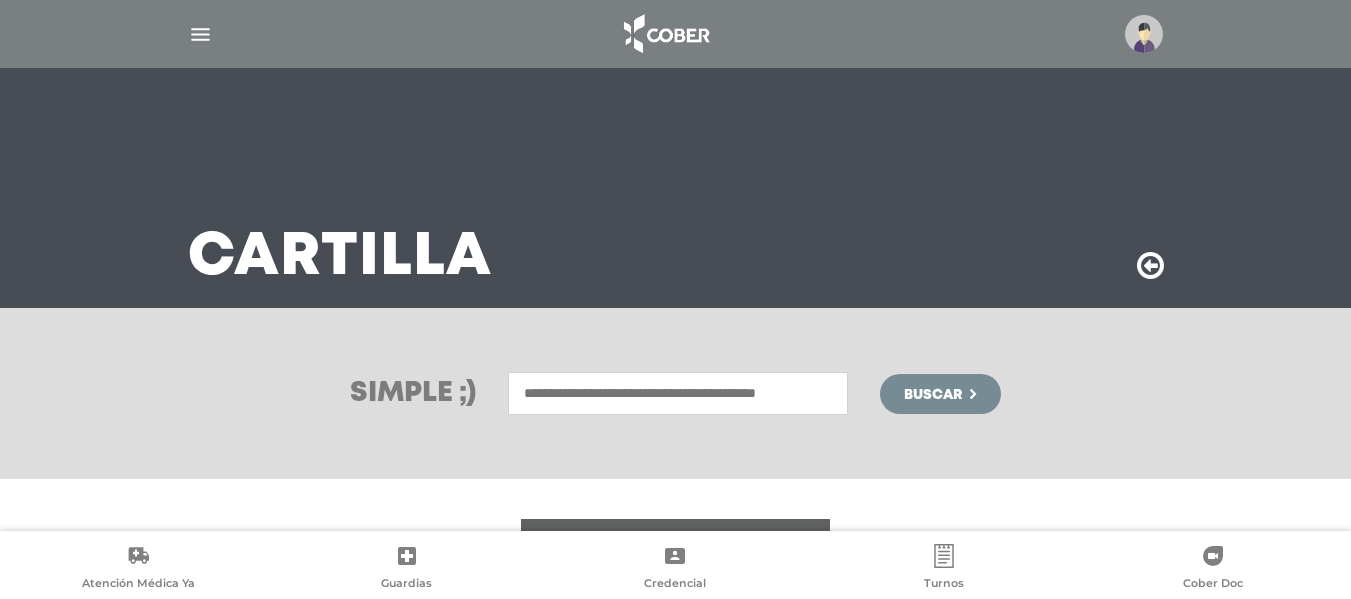 scroll, scrollTop: 0, scrollLeft: 0, axis: both 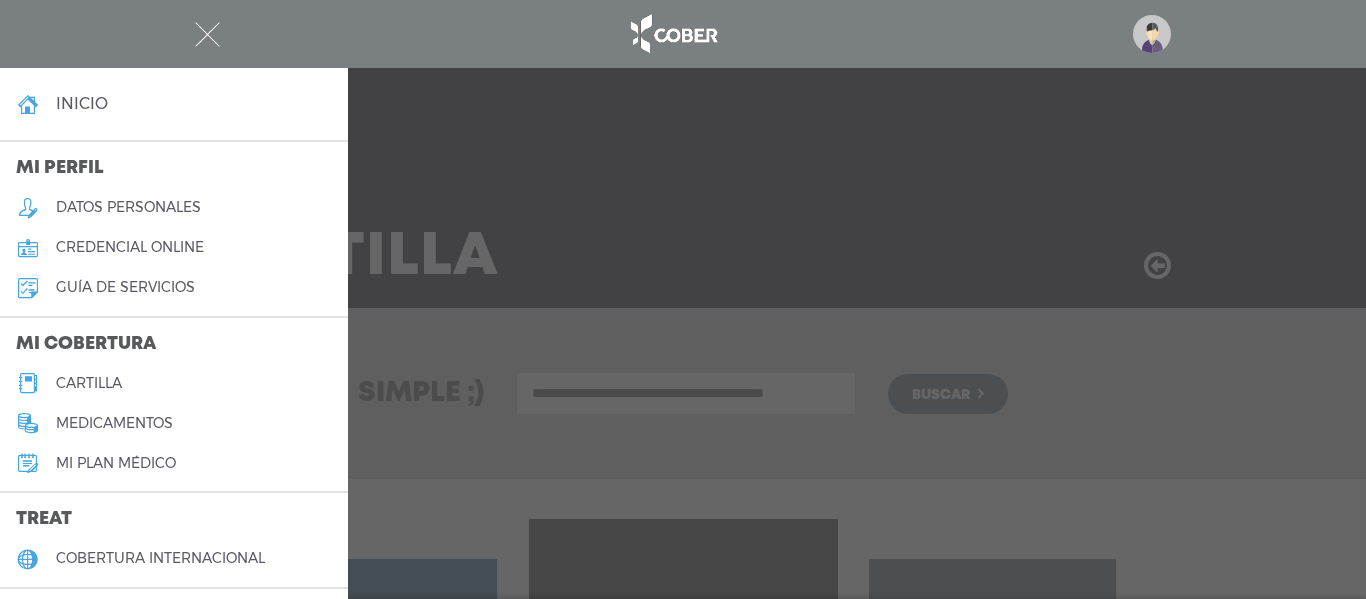 click at bounding box center [683, 299] 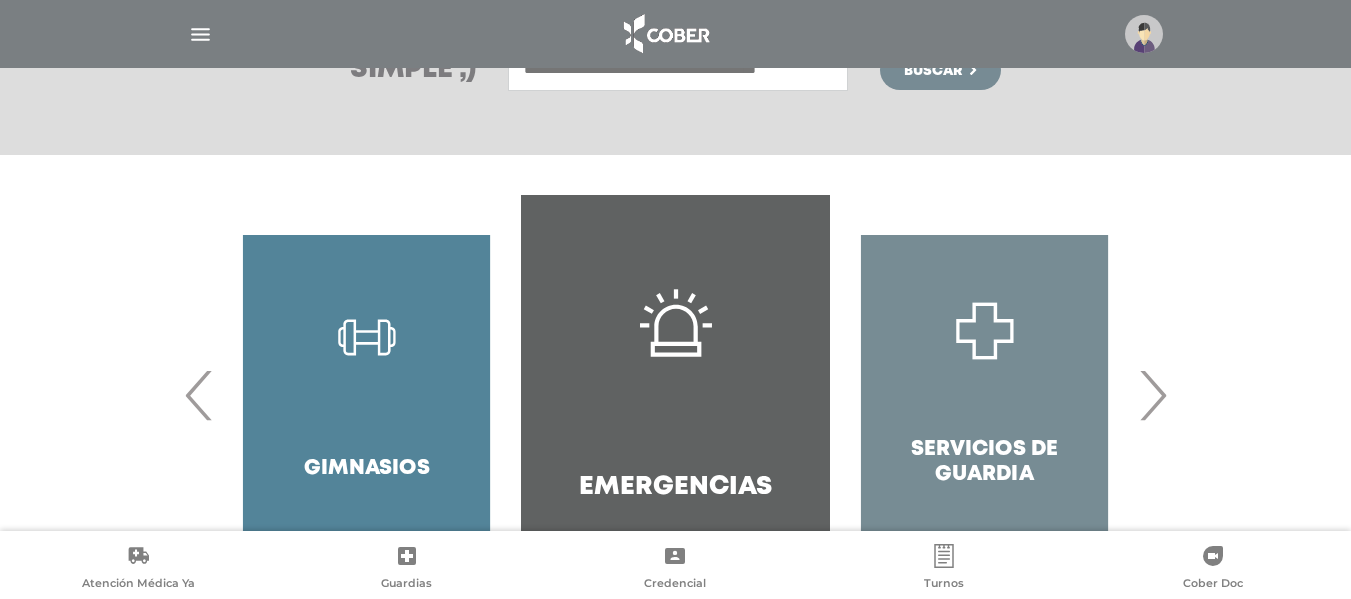 scroll, scrollTop: 351, scrollLeft: 0, axis: vertical 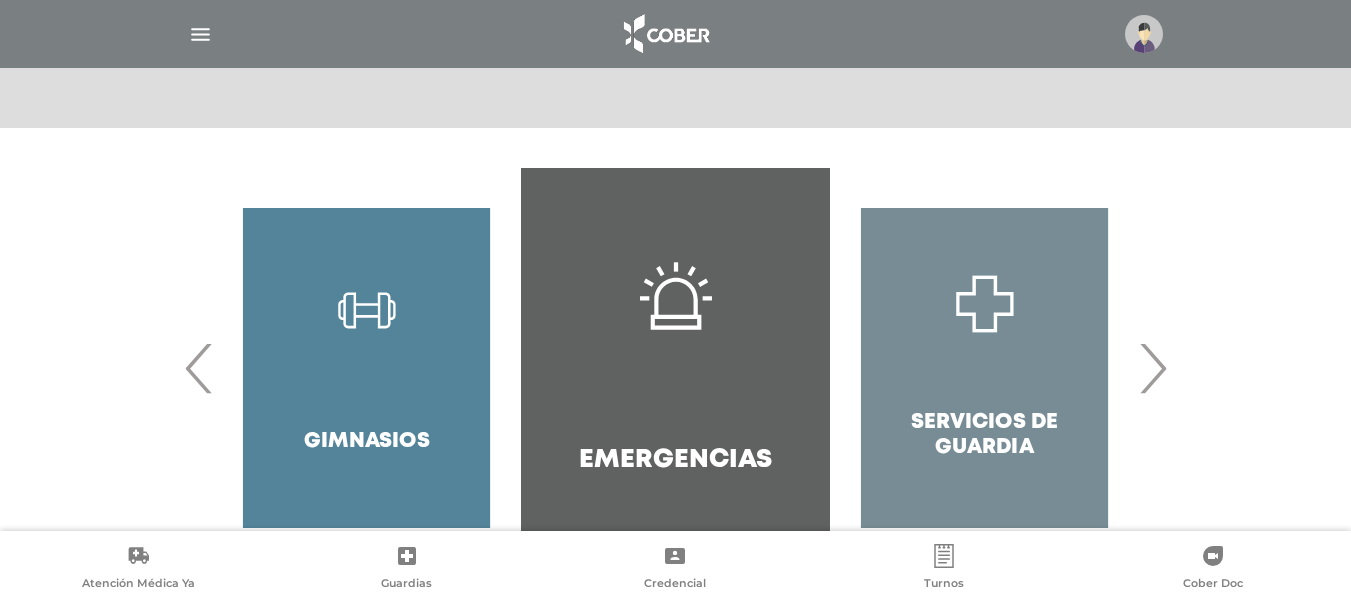 click on "›" at bounding box center (1152, 368) 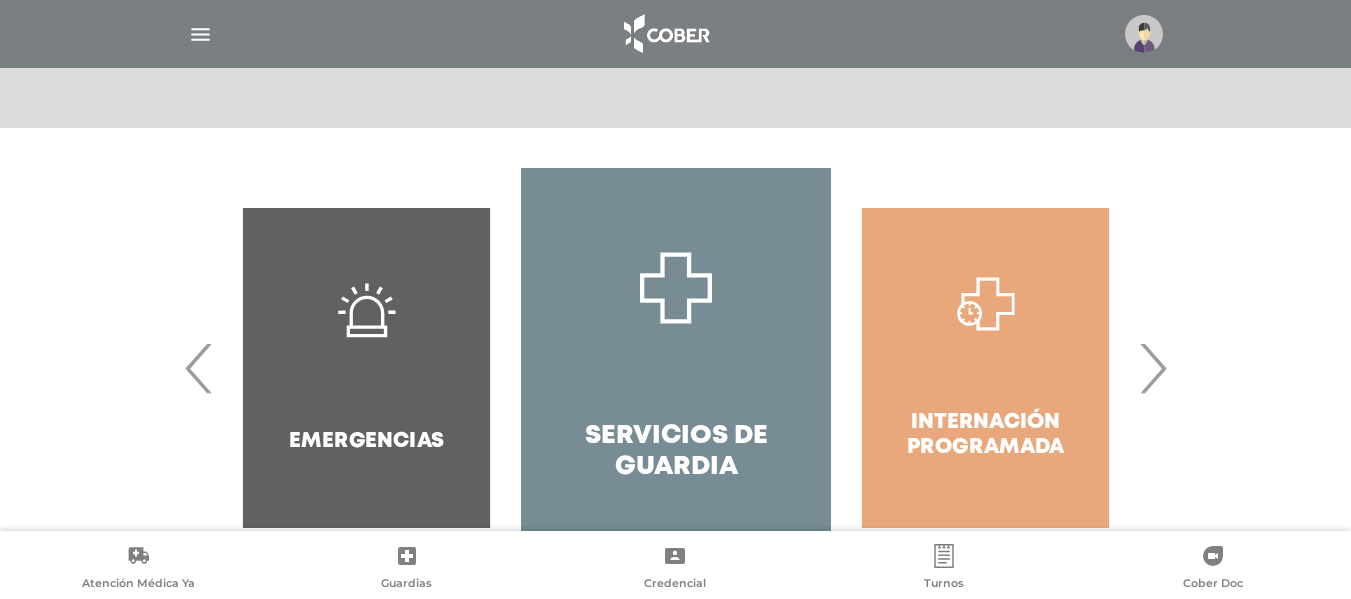 click on "›" at bounding box center (1152, 368) 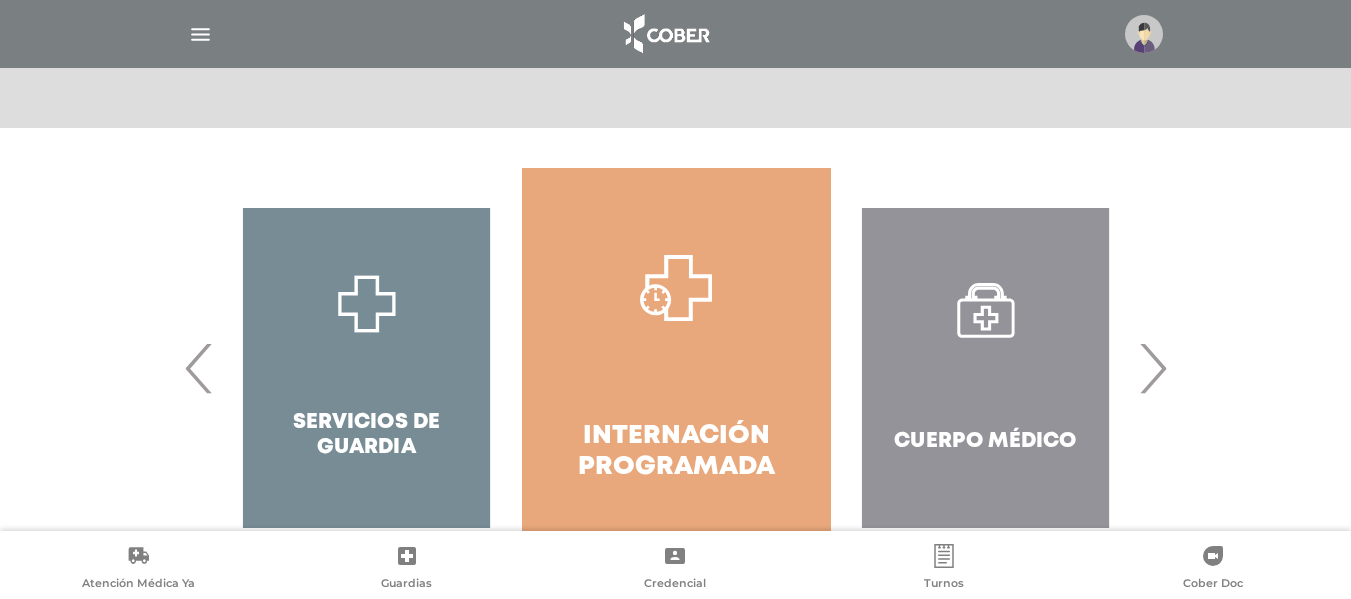 click on "›" at bounding box center [1152, 368] 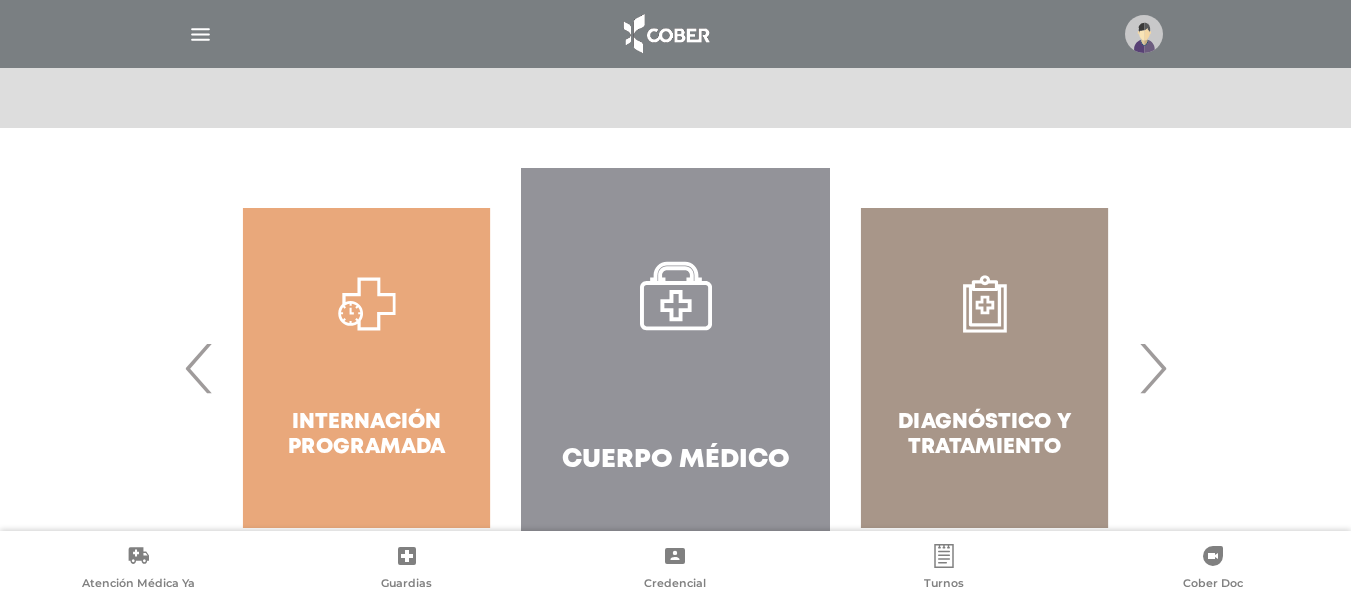 click on "›" at bounding box center (1152, 368) 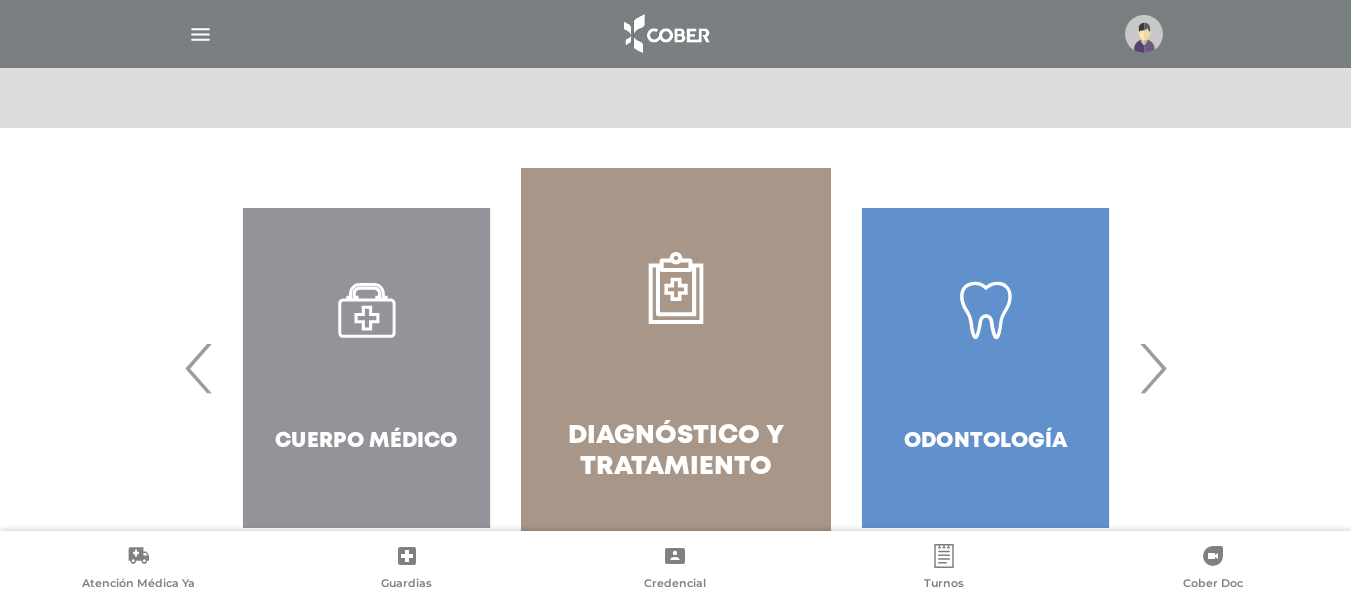 click on "›" at bounding box center [1152, 368] 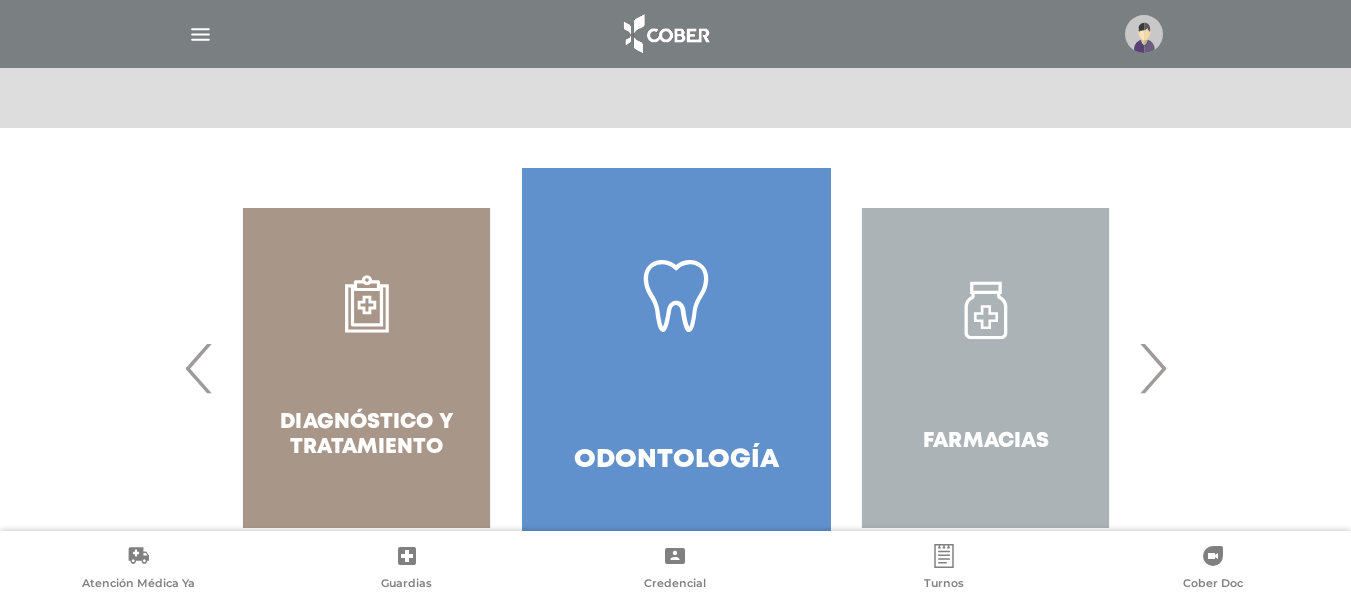 click on "›" at bounding box center [1152, 368] 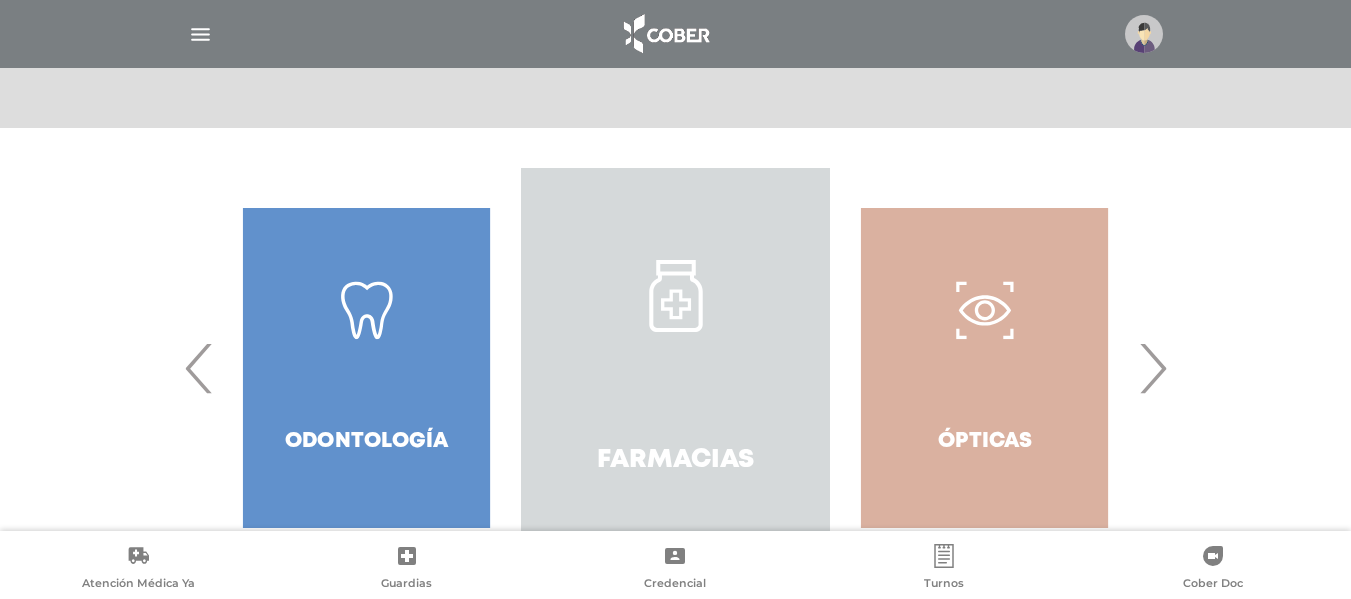 click on "Farmacias" at bounding box center [675, 368] 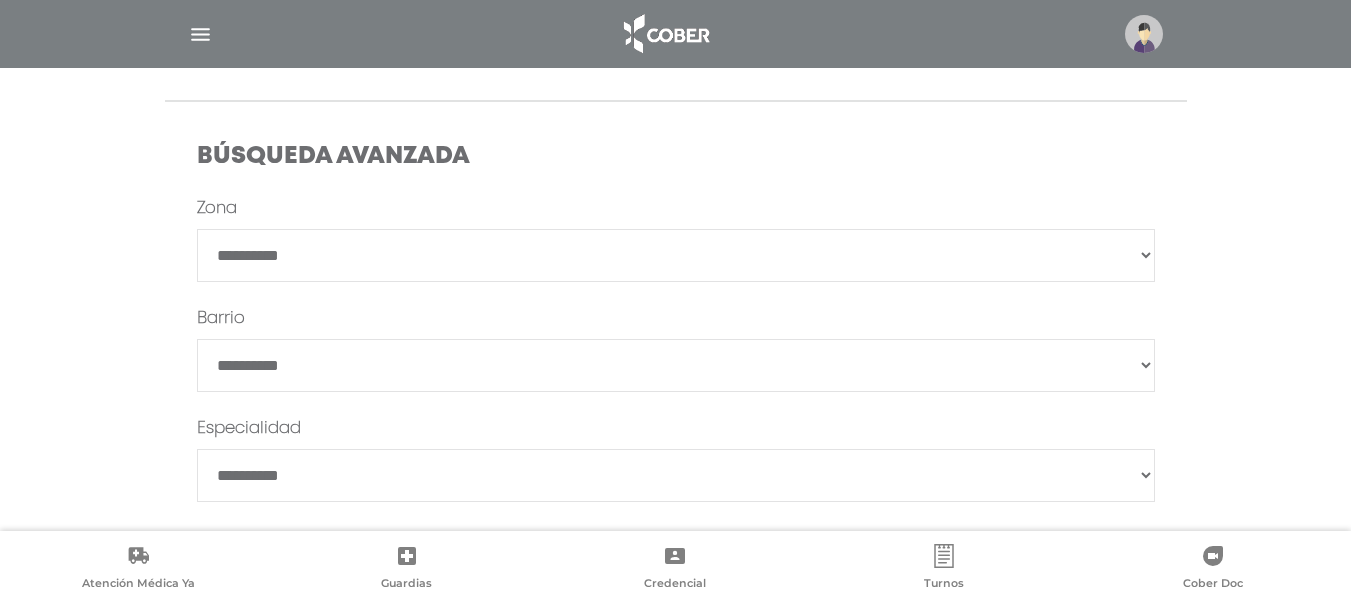 scroll, scrollTop: 550, scrollLeft: 0, axis: vertical 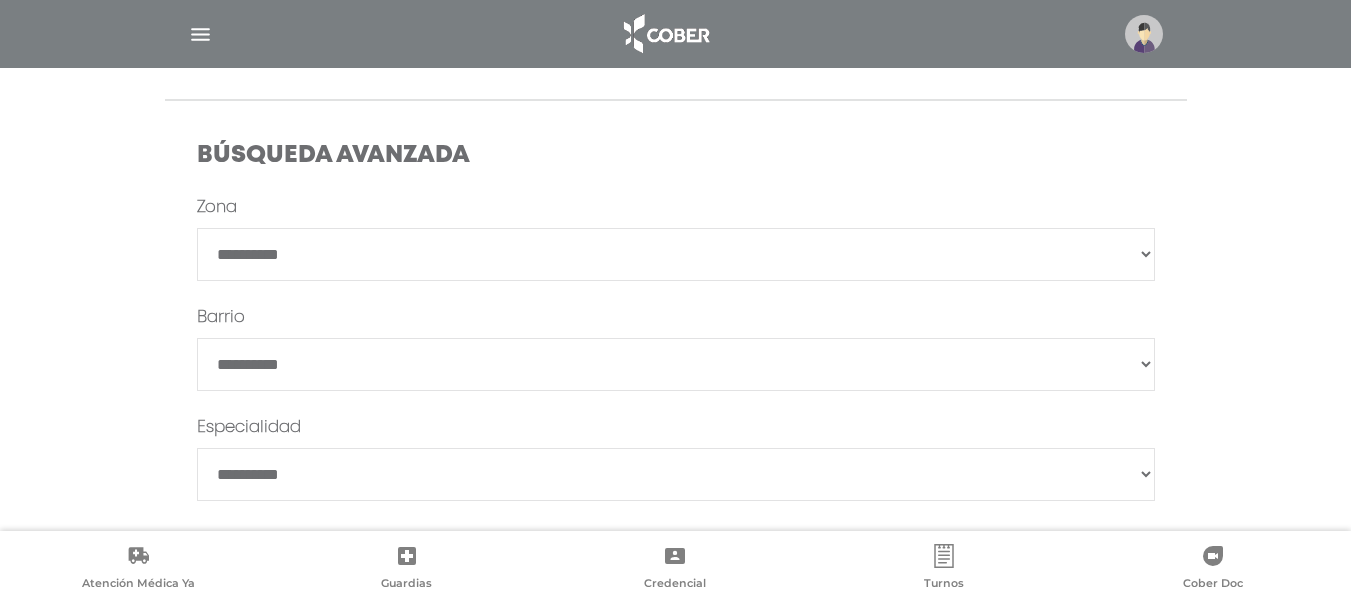 click on "**********" at bounding box center [676, 254] 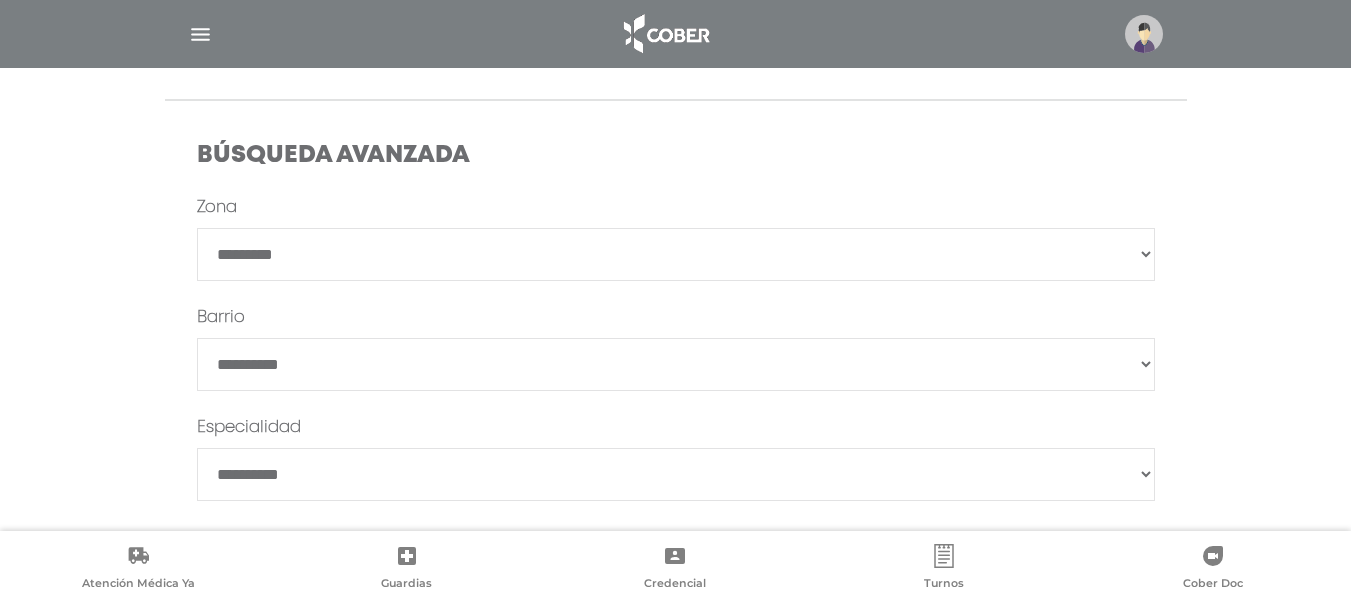 click on "**********" at bounding box center [676, 254] 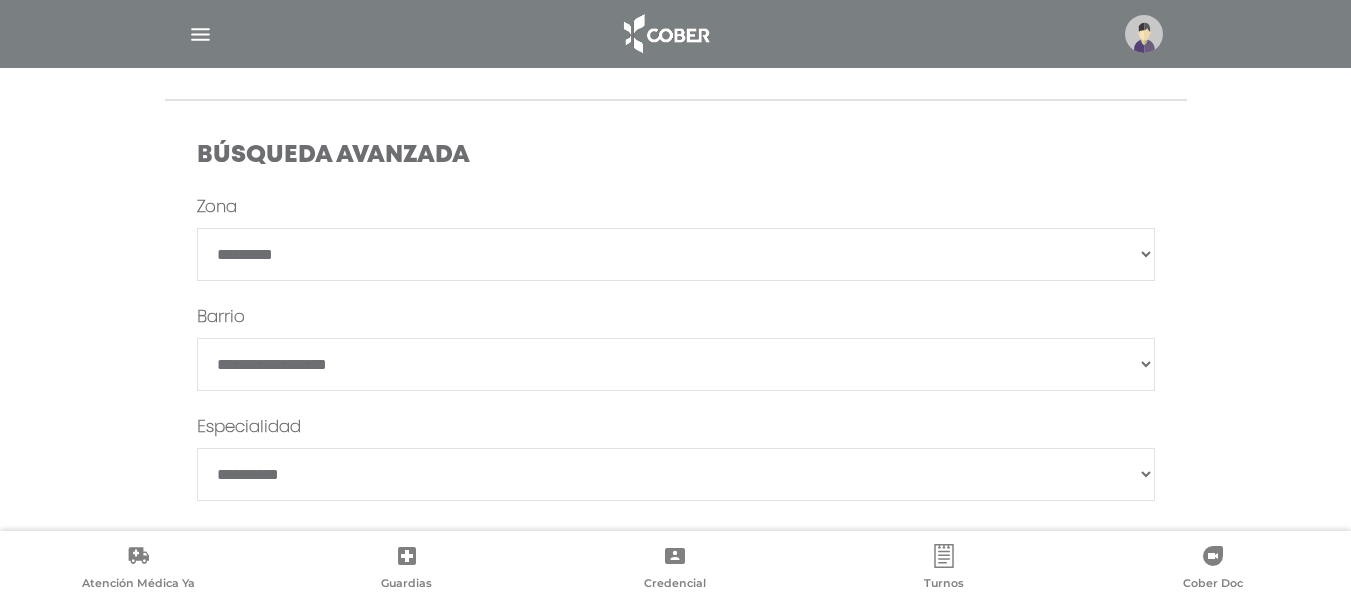click on "**********" at bounding box center [676, 220] 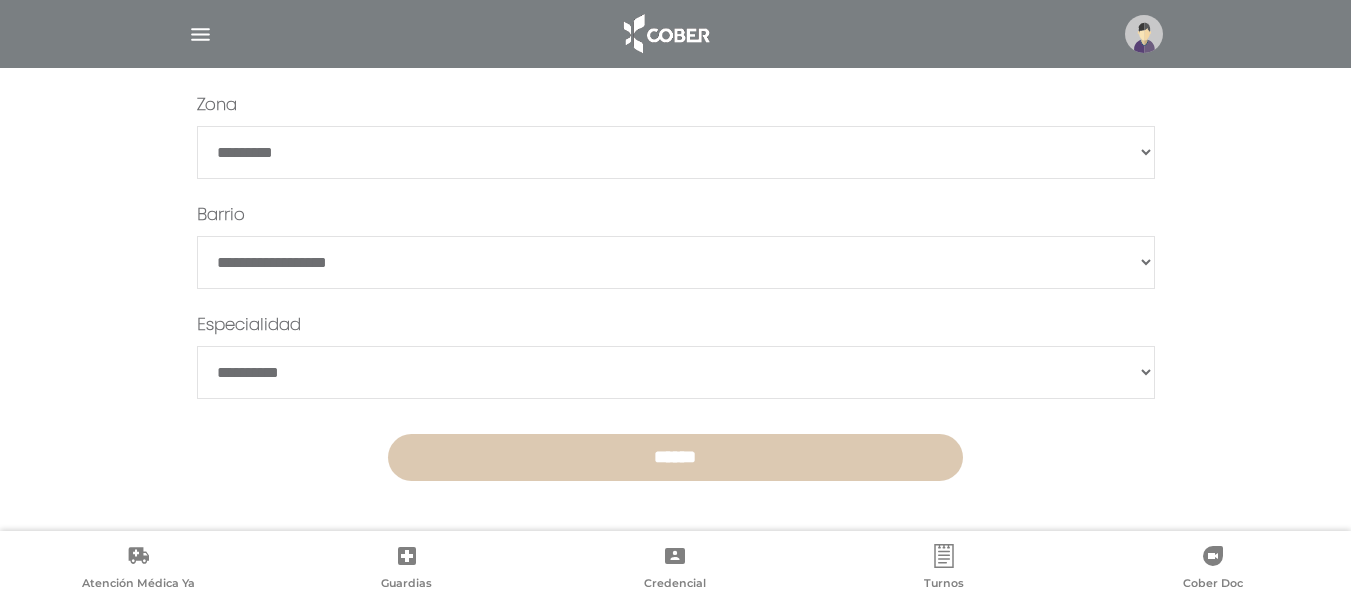 click on "******" at bounding box center [675, 457] 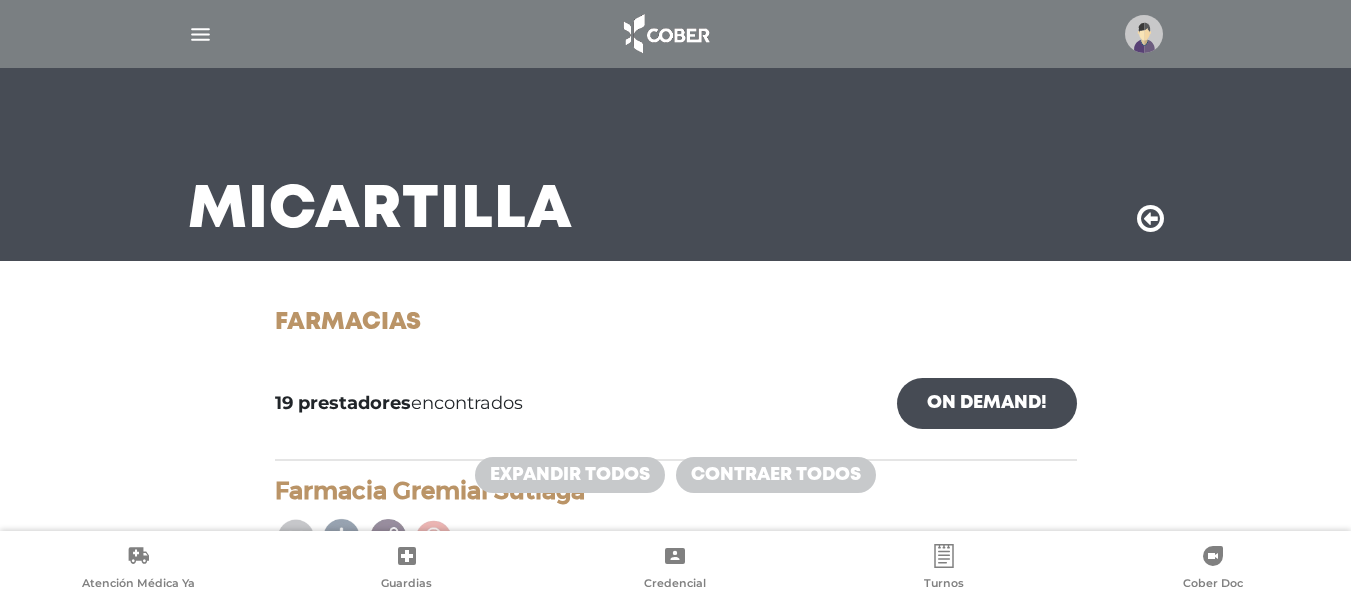 scroll, scrollTop: 0, scrollLeft: 0, axis: both 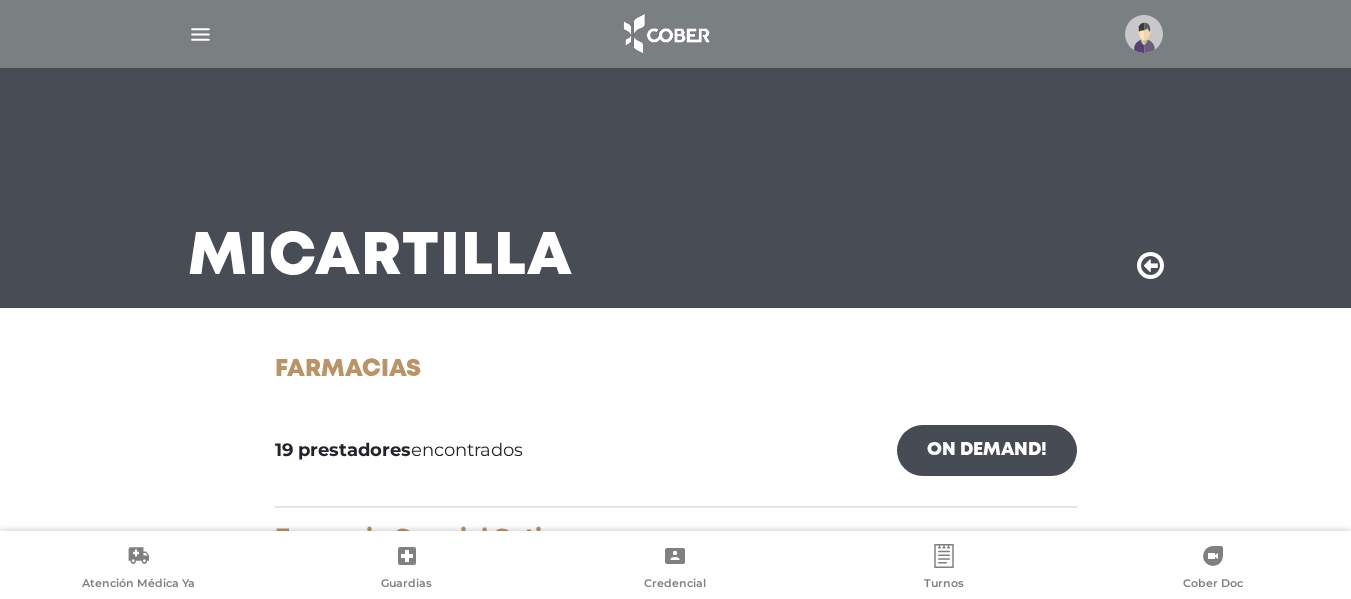 click at bounding box center (1150, 266) 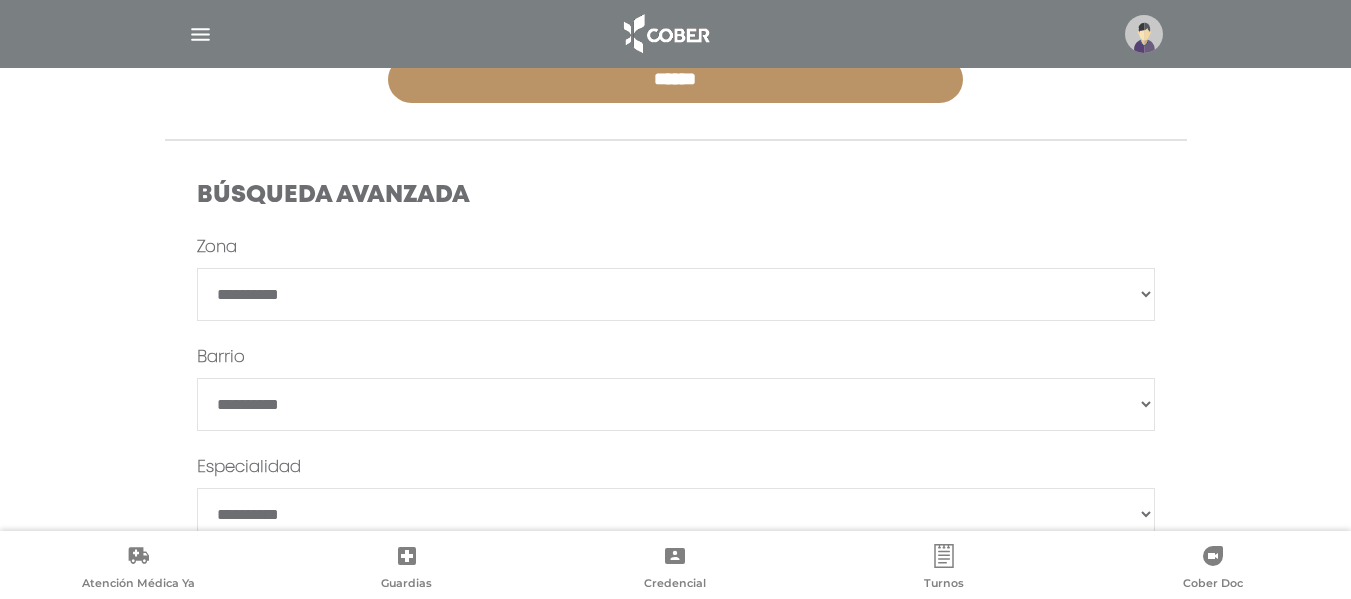 scroll, scrollTop: 511, scrollLeft: 0, axis: vertical 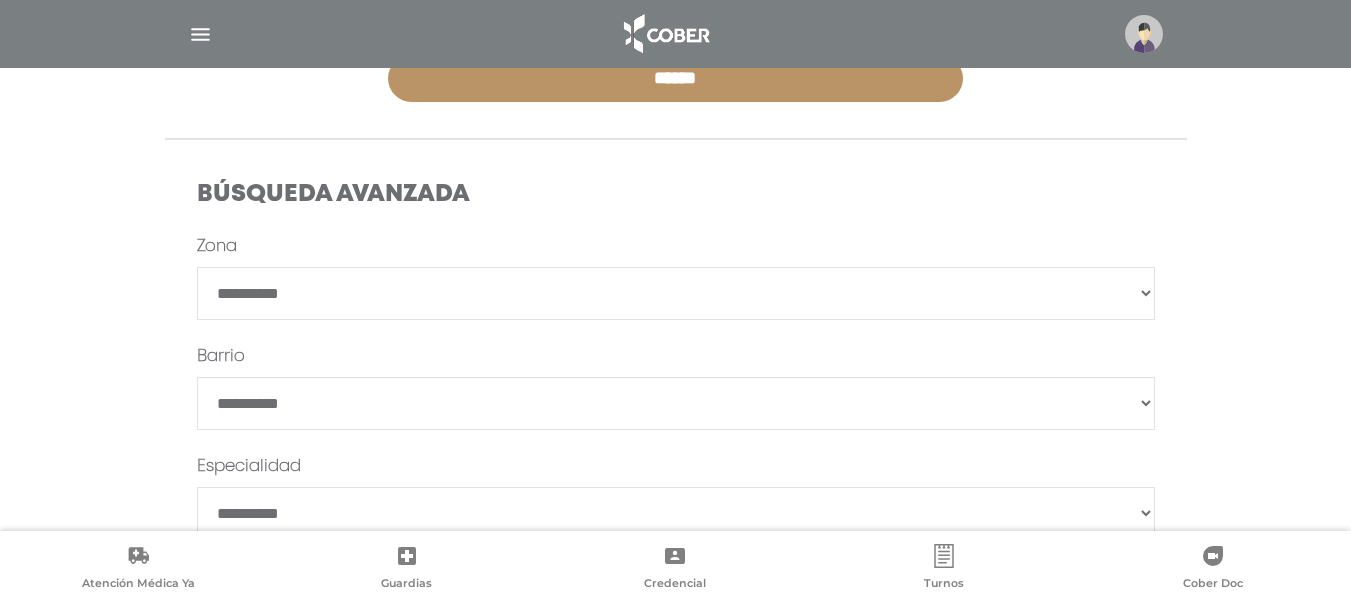 click on "**********" at bounding box center [676, 293] 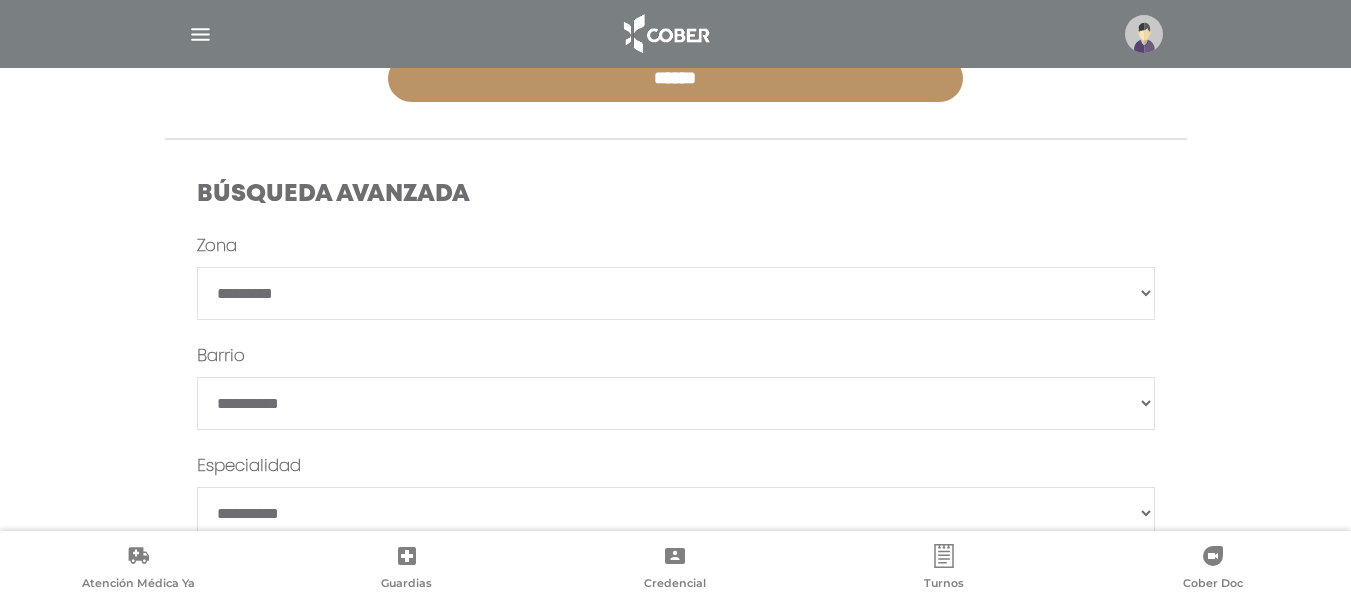 click on "**********" at bounding box center [676, 293] 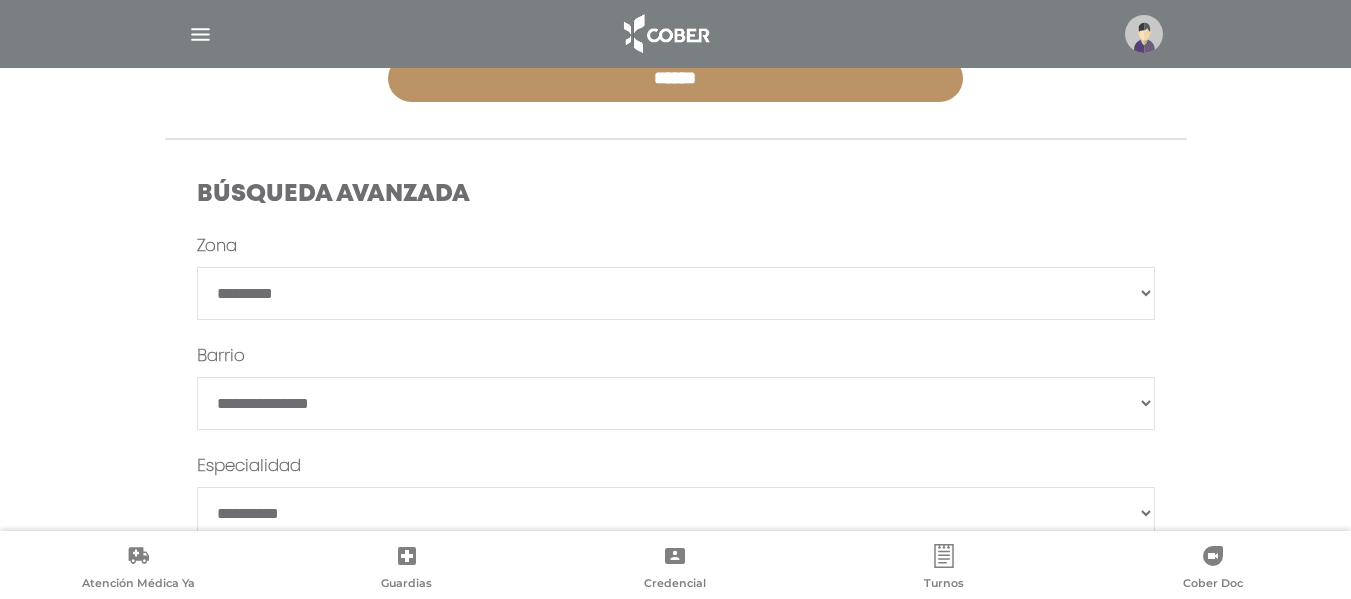 click on "******" at bounding box center [676, 403] 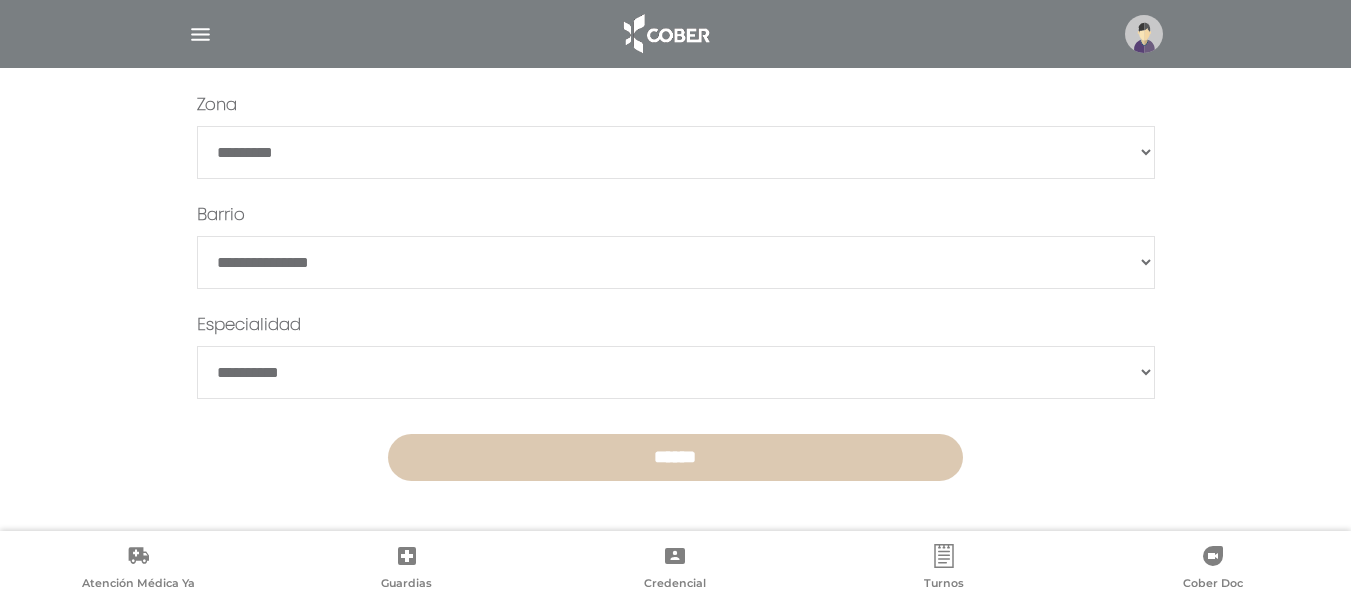click on "******" at bounding box center [675, 457] 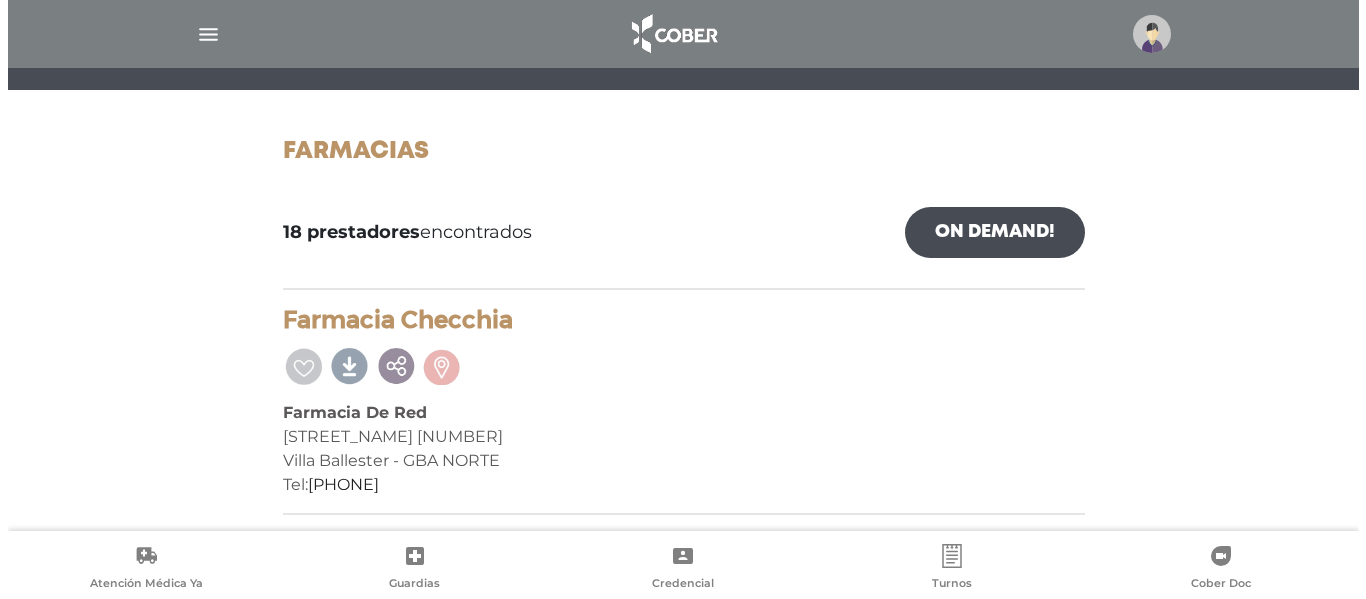scroll, scrollTop: 219, scrollLeft: 0, axis: vertical 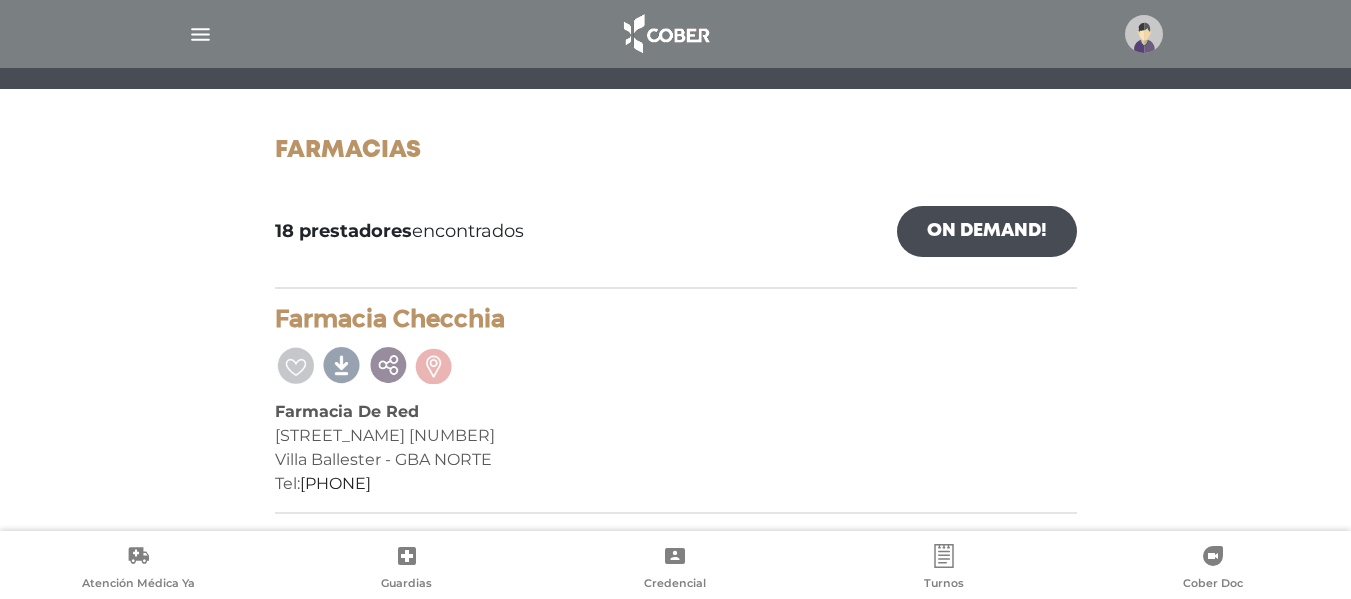click at bounding box center (200, 34) 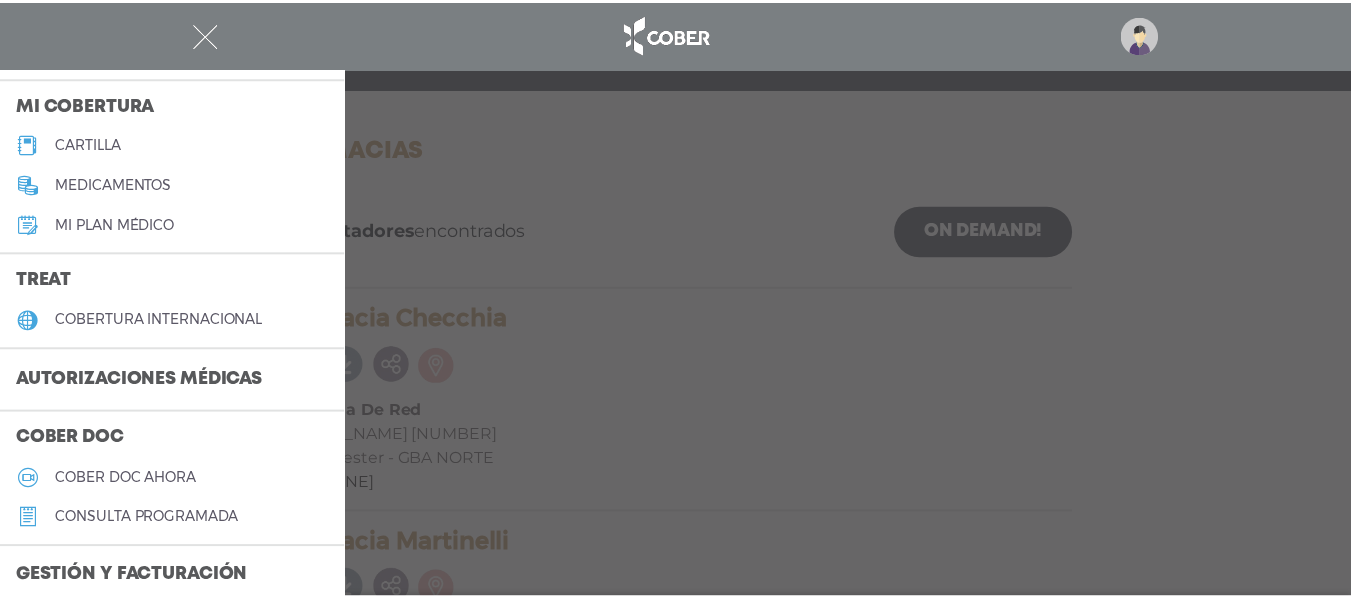 scroll, scrollTop: 240, scrollLeft: 0, axis: vertical 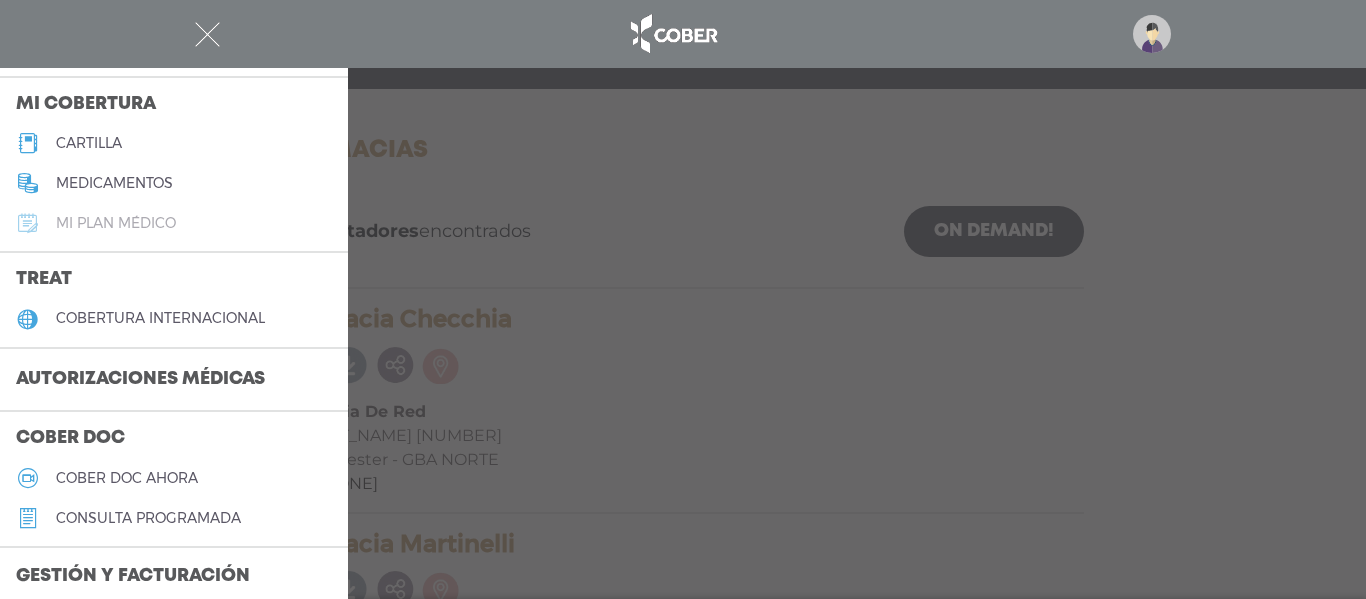 click on "Mi plan médico" at bounding box center [116, 223] 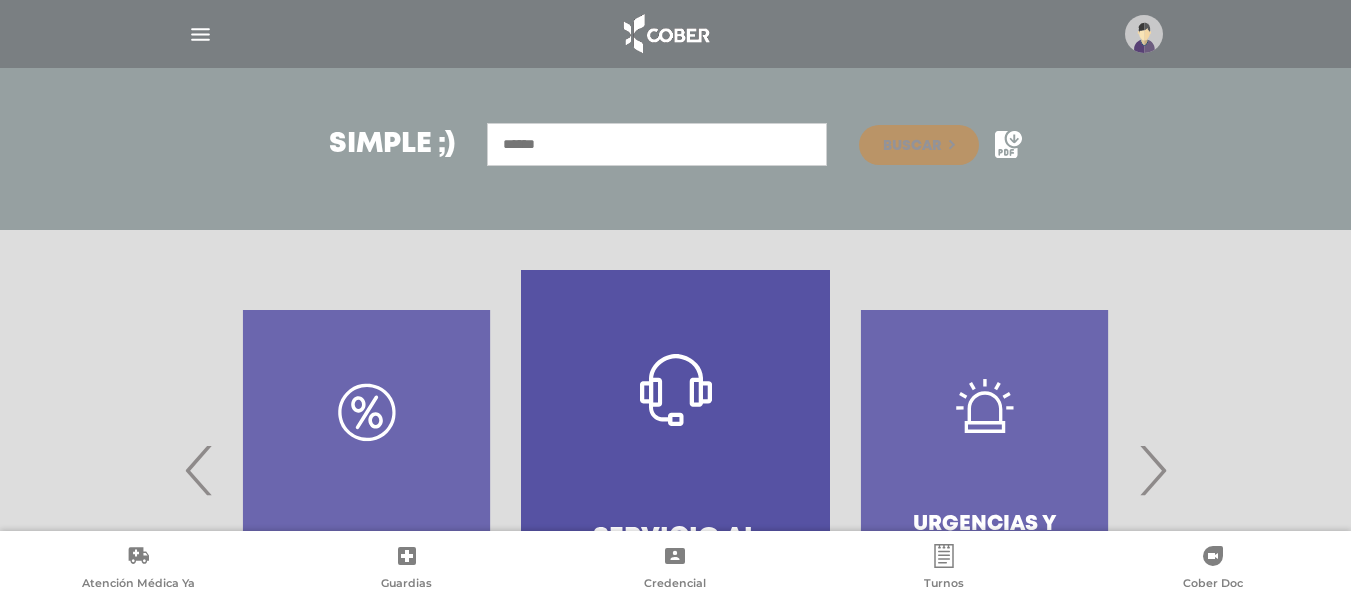 scroll, scrollTop: 428, scrollLeft: 0, axis: vertical 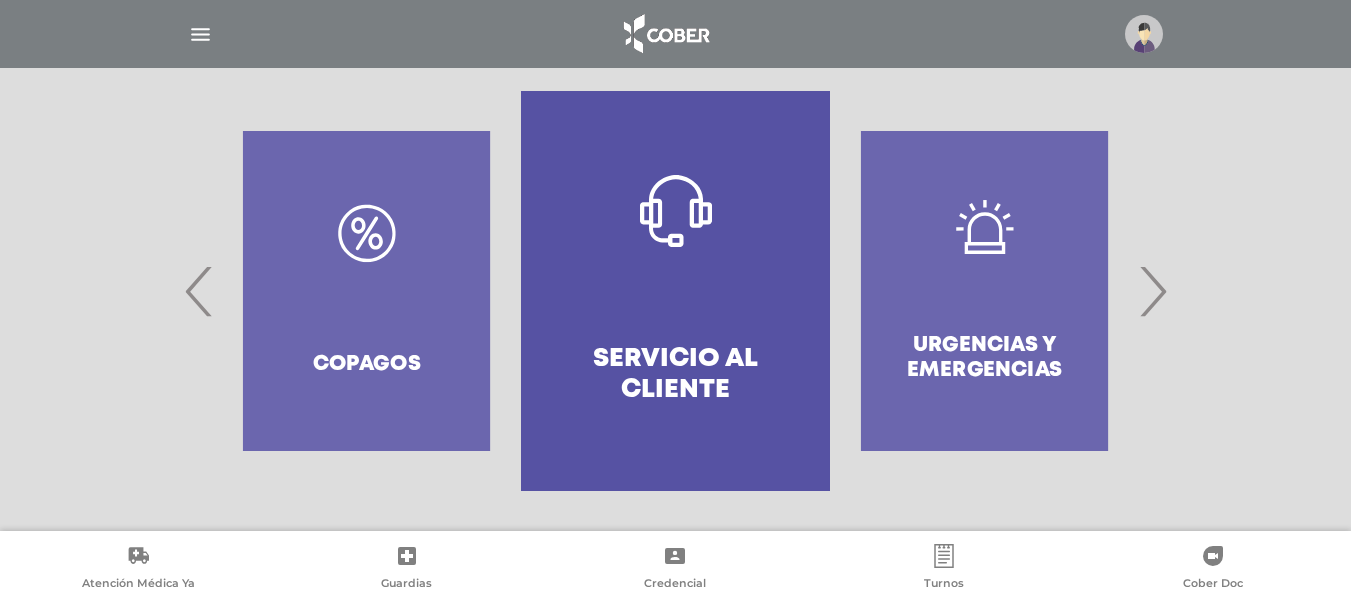 click on "‹" at bounding box center (199, 291) 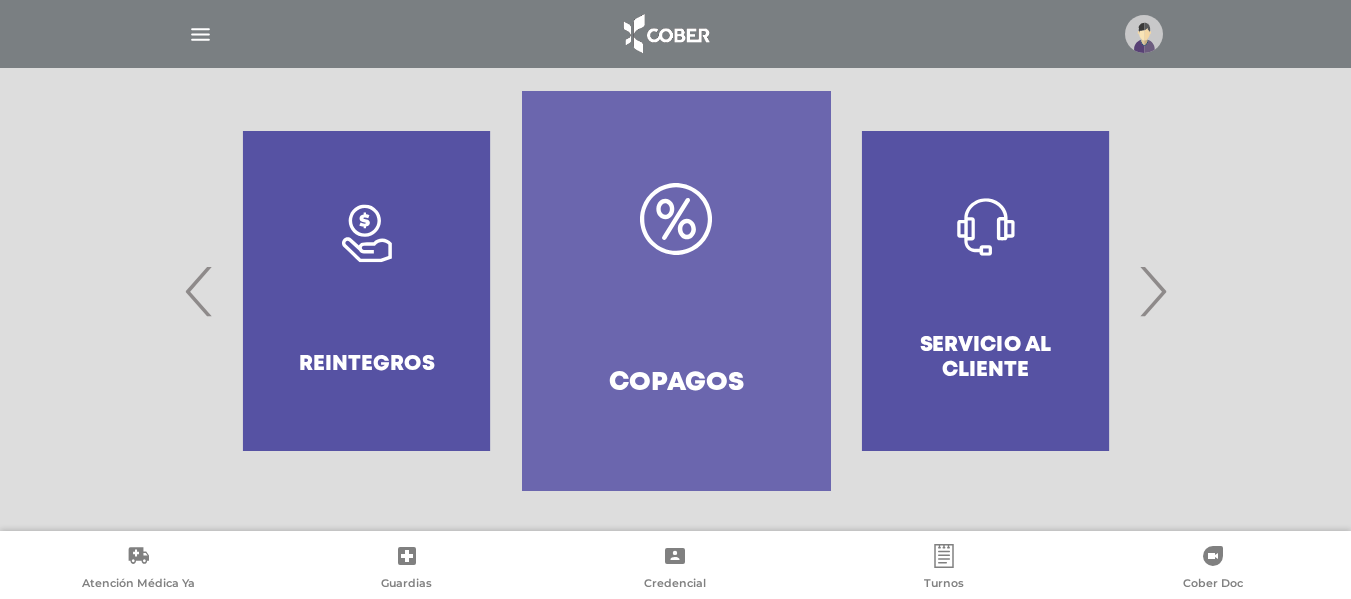 click on "‹" at bounding box center [199, 291] 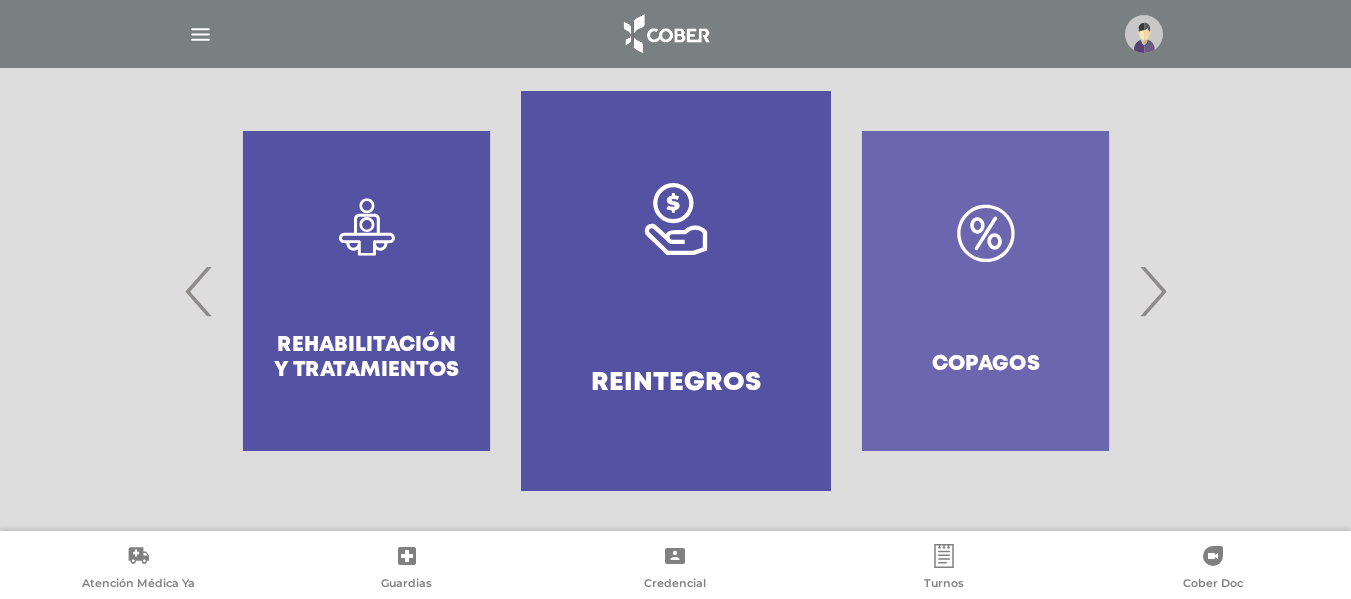 click on "‹" at bounding box center (199, 291) 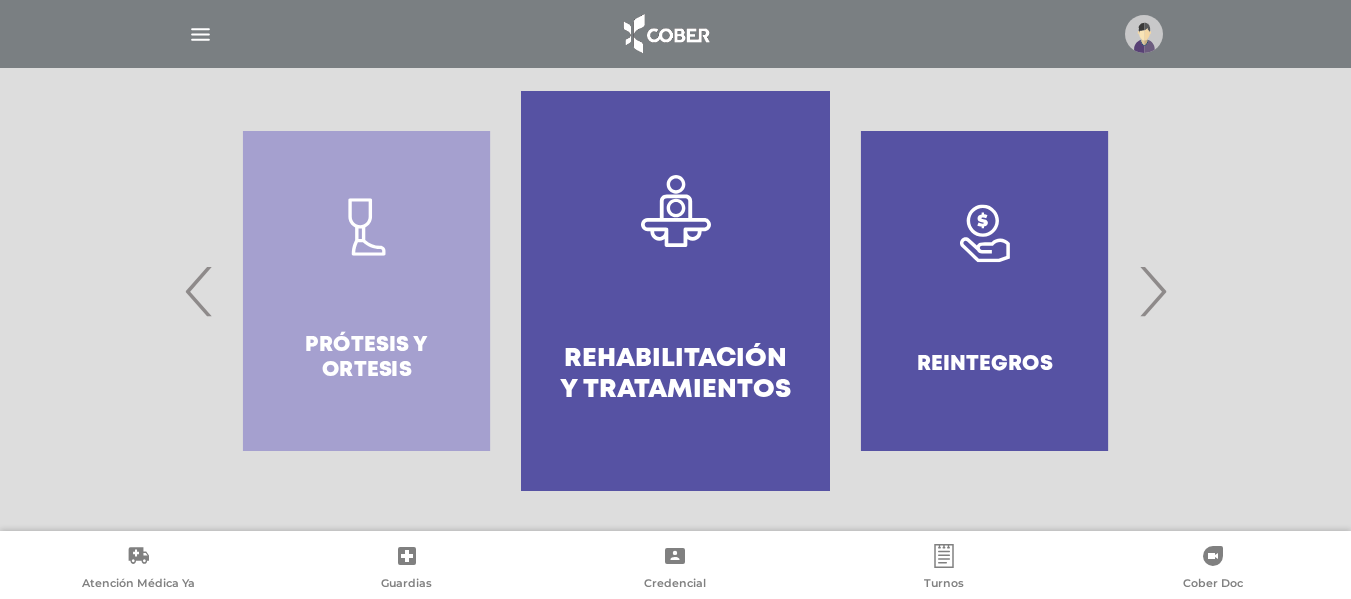 click on "‹" at bounding box center [199, 291] 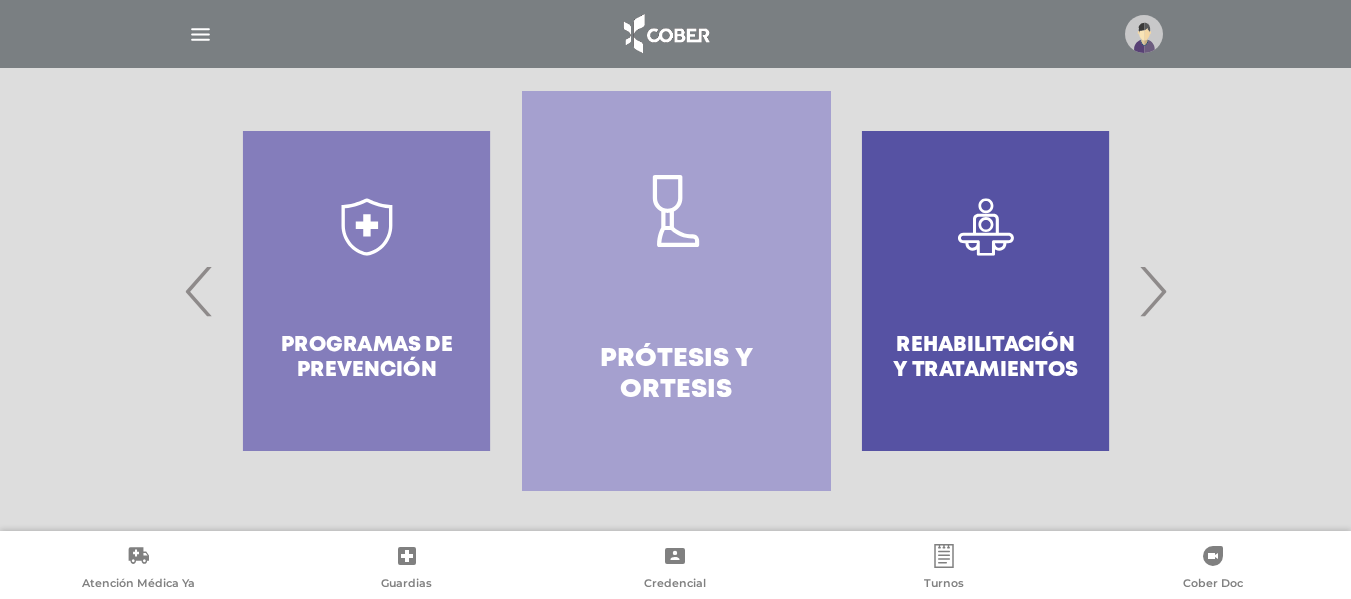 click on "‹" at bounding box center (199, 291) 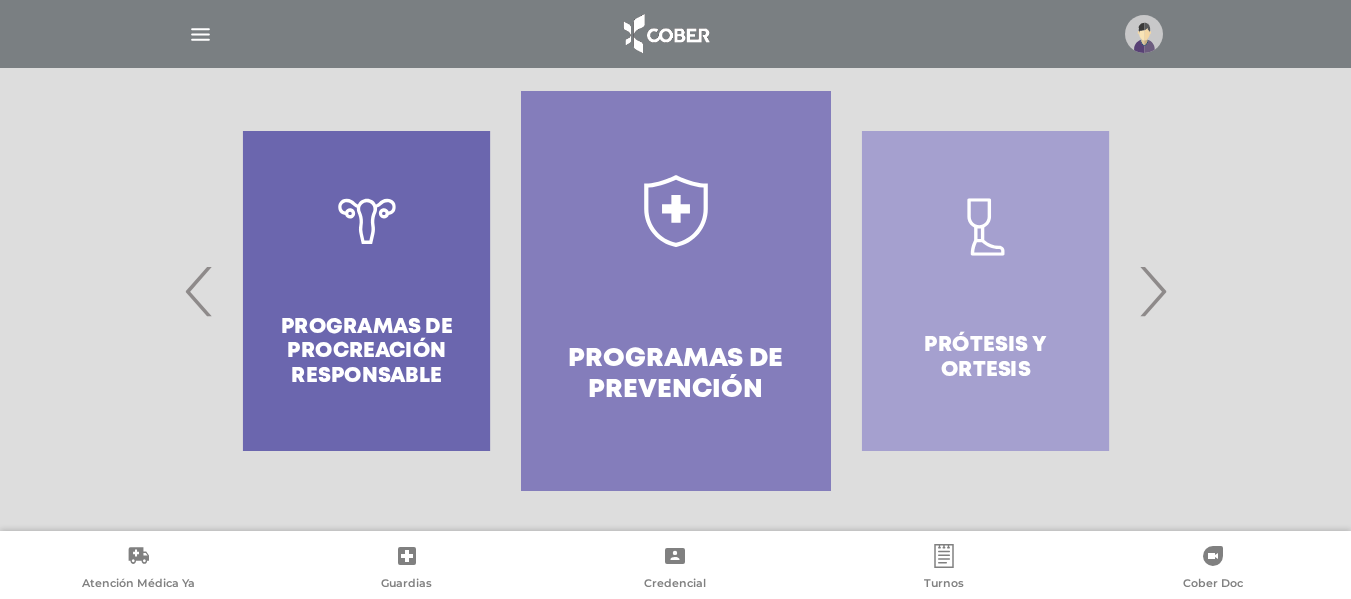 click on "‹" at bounding box center [199, 291] 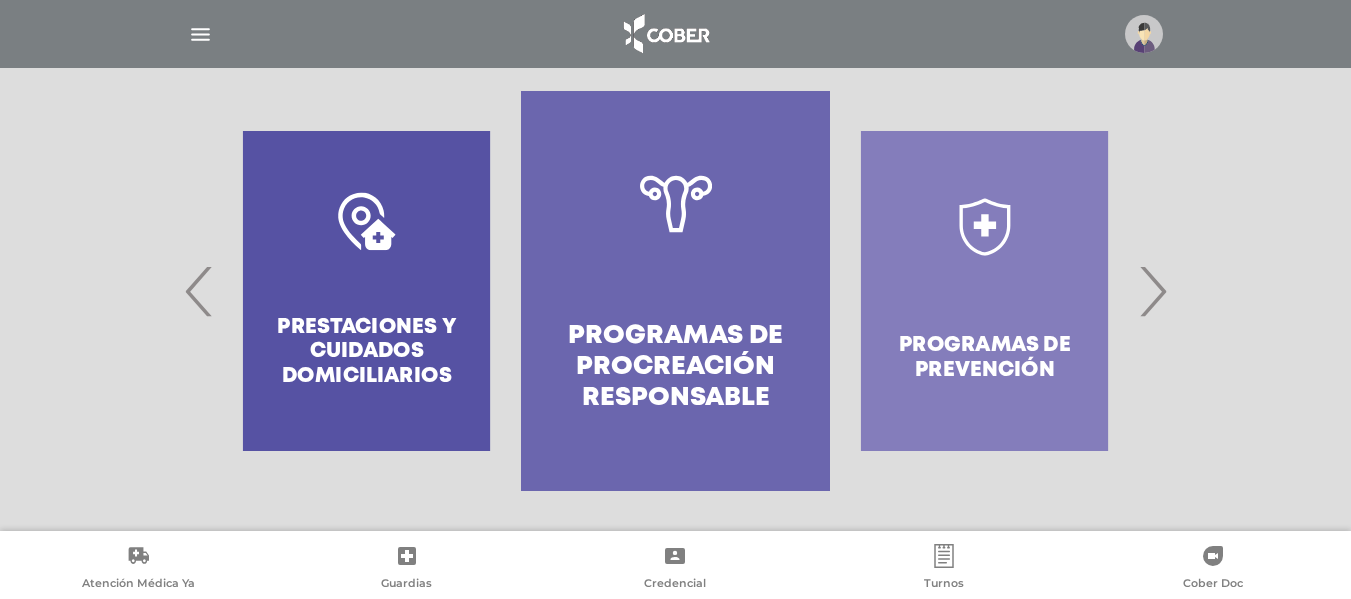click on "‹" at bounding box center (199, 291) 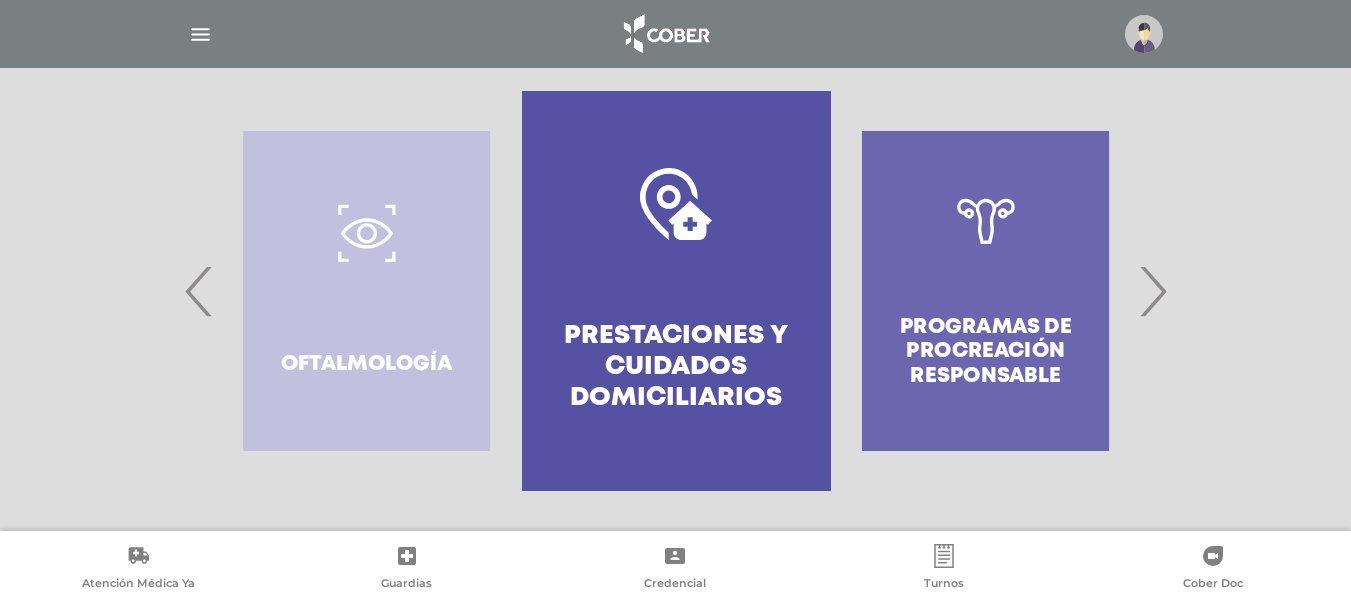 click on "‹" at bounding box center (199, 291) 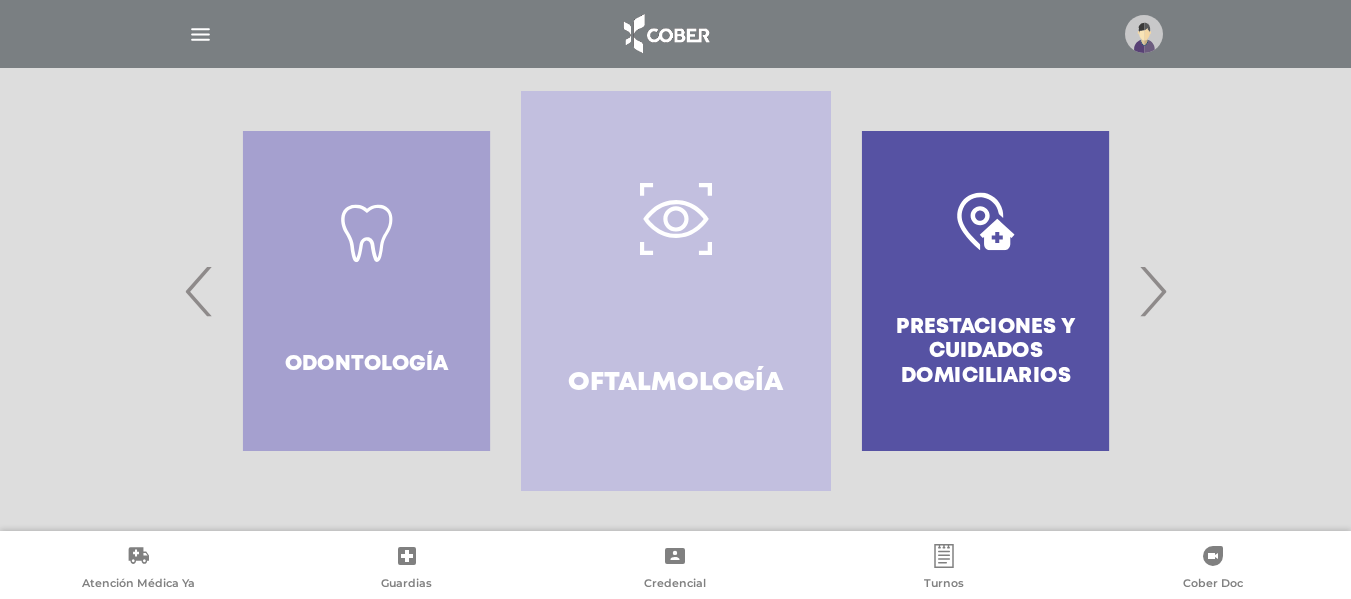 click on "‹" at bounding box center [199, 291] 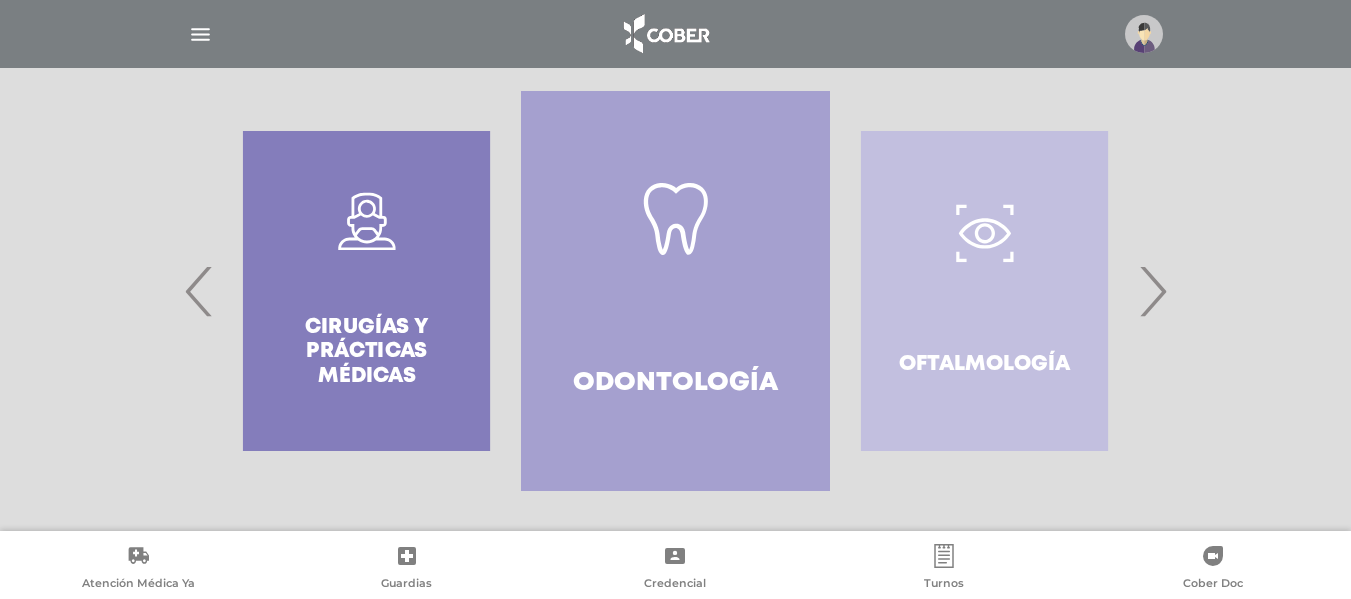 click on "‹" at bounding box center (199, 291) 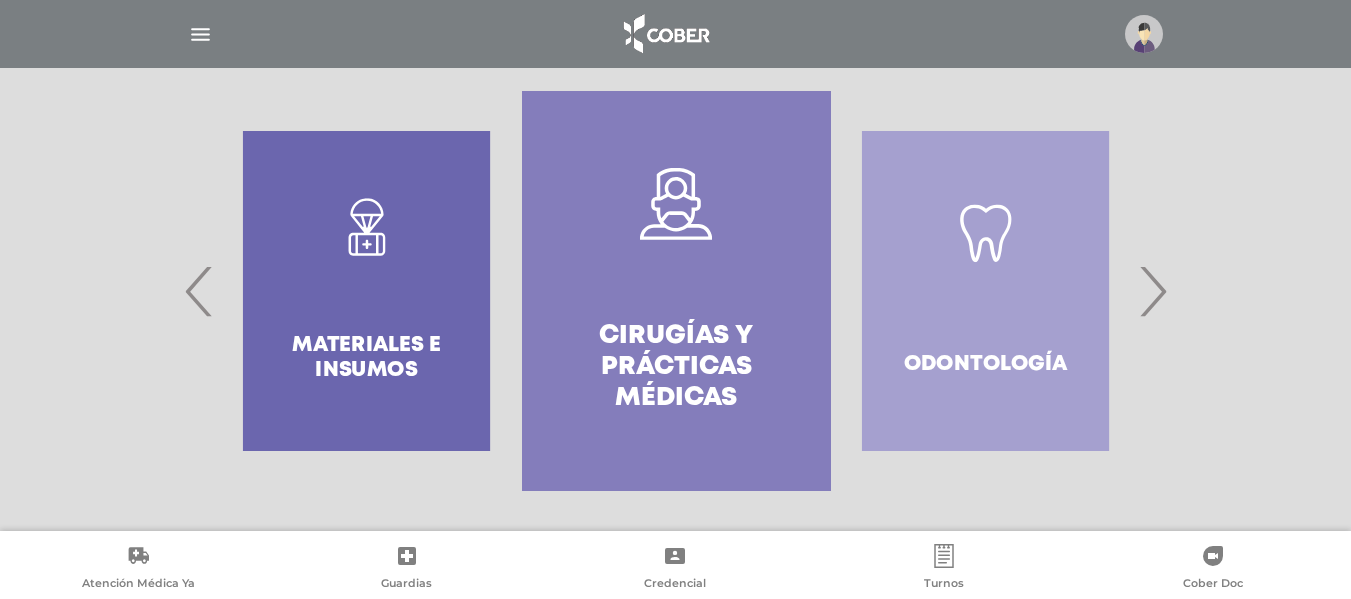 click on "‹" at bounding box center [199, 291] 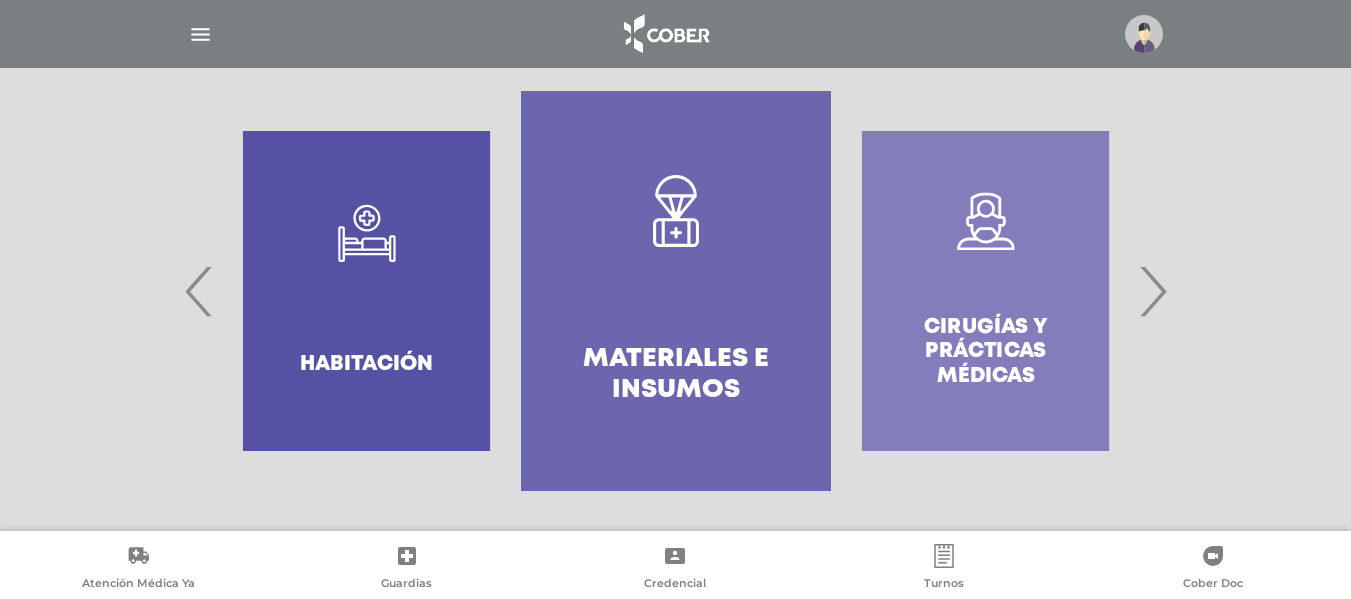 click on "‹" at bounding box center [199, 291] 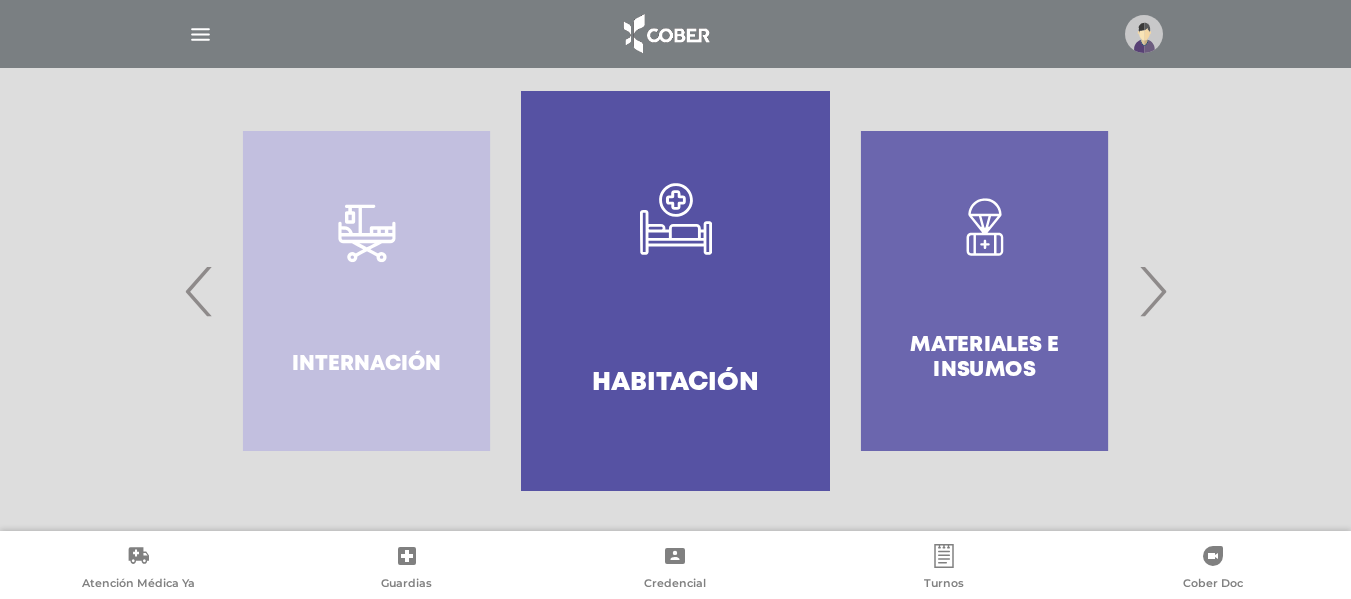 click on "‹" at bounding box center [199, 291] 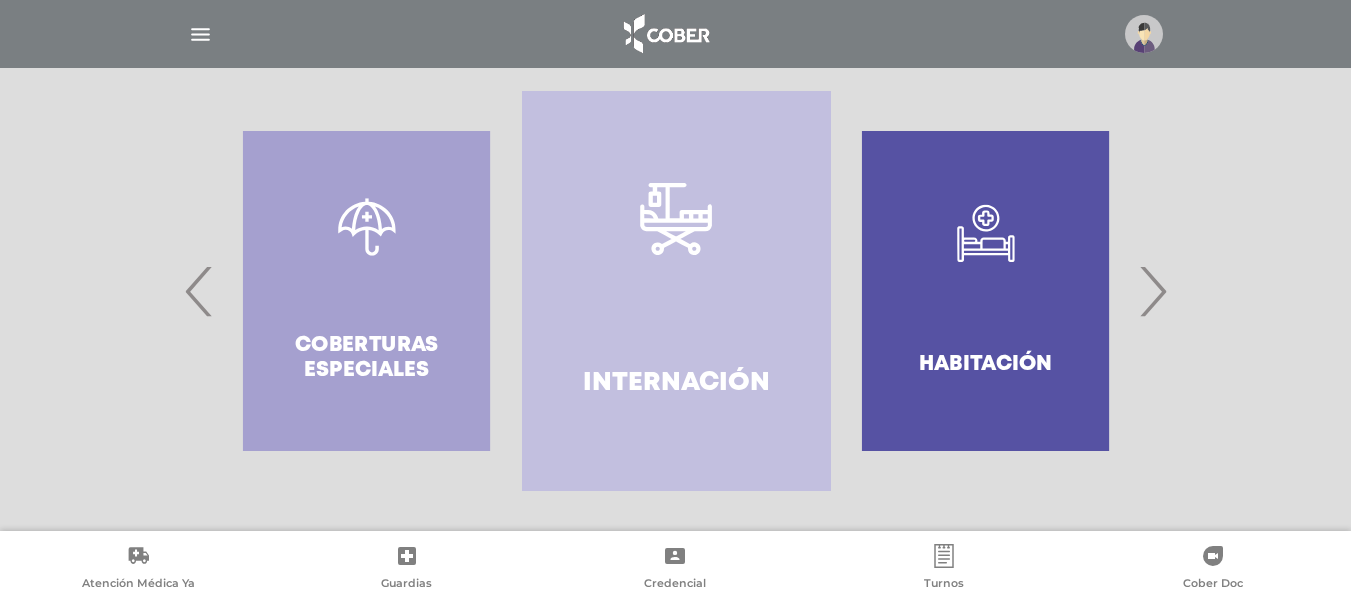 click on "Internación" at bounding box center [676, 291] 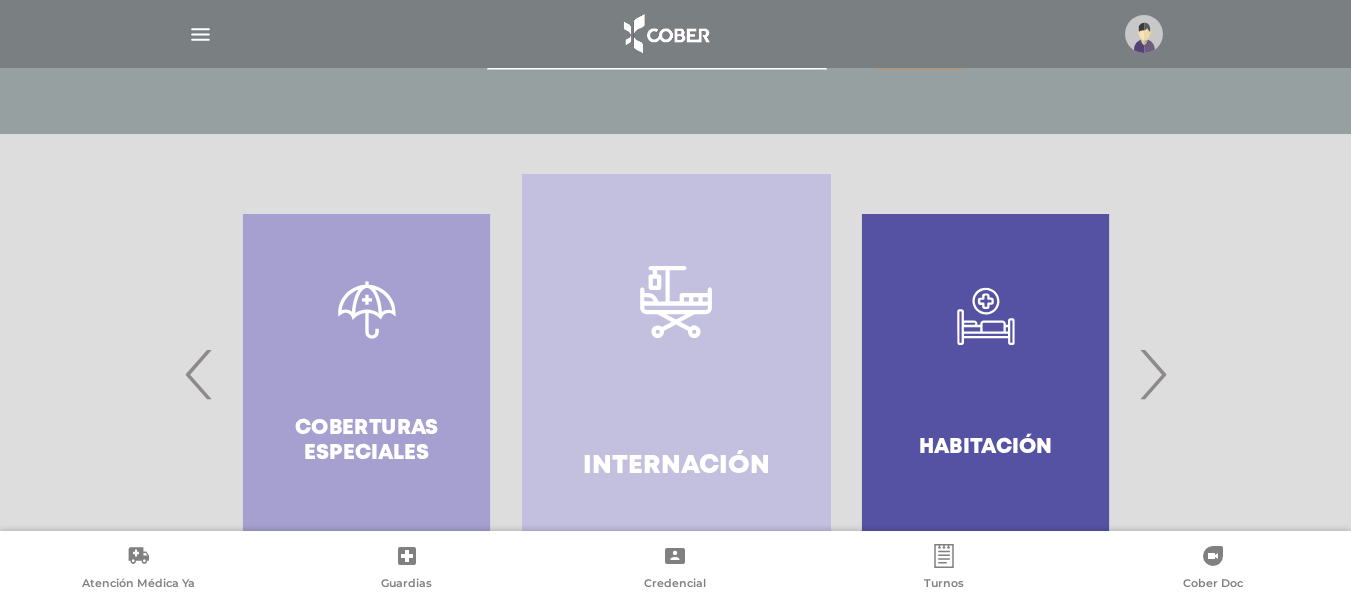 scroll, scrollTop: 328, scrollLeft: 0, axis: vertical 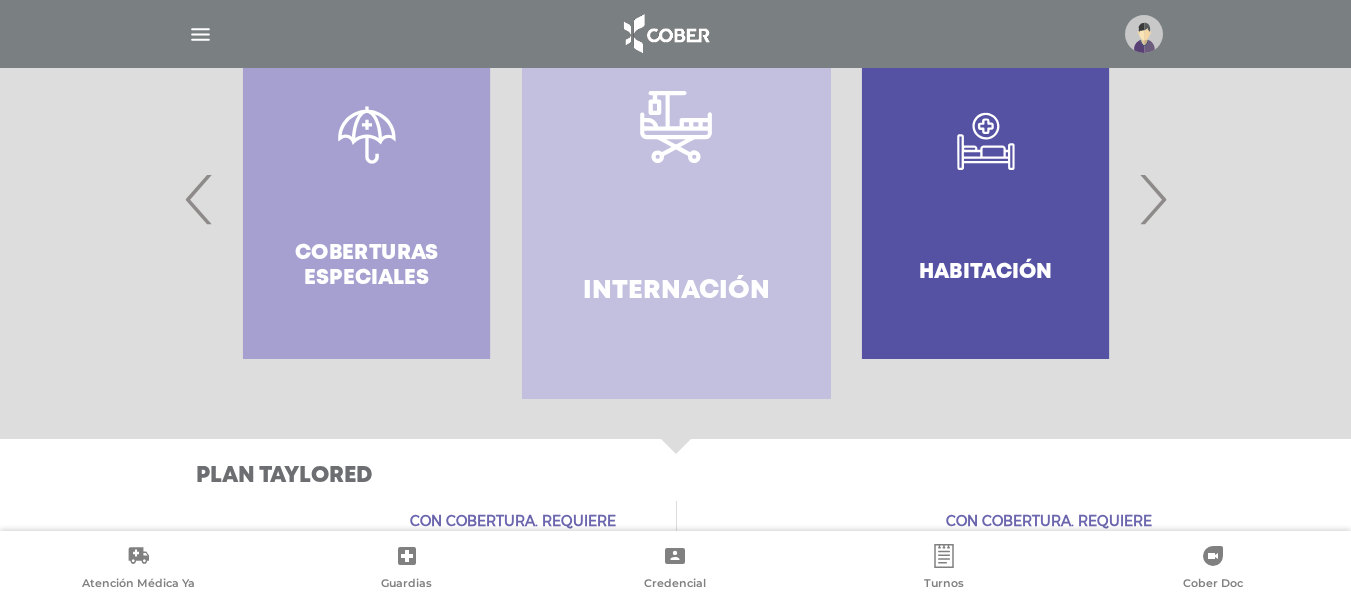 click on "‹" at bounding box center [199, 199] 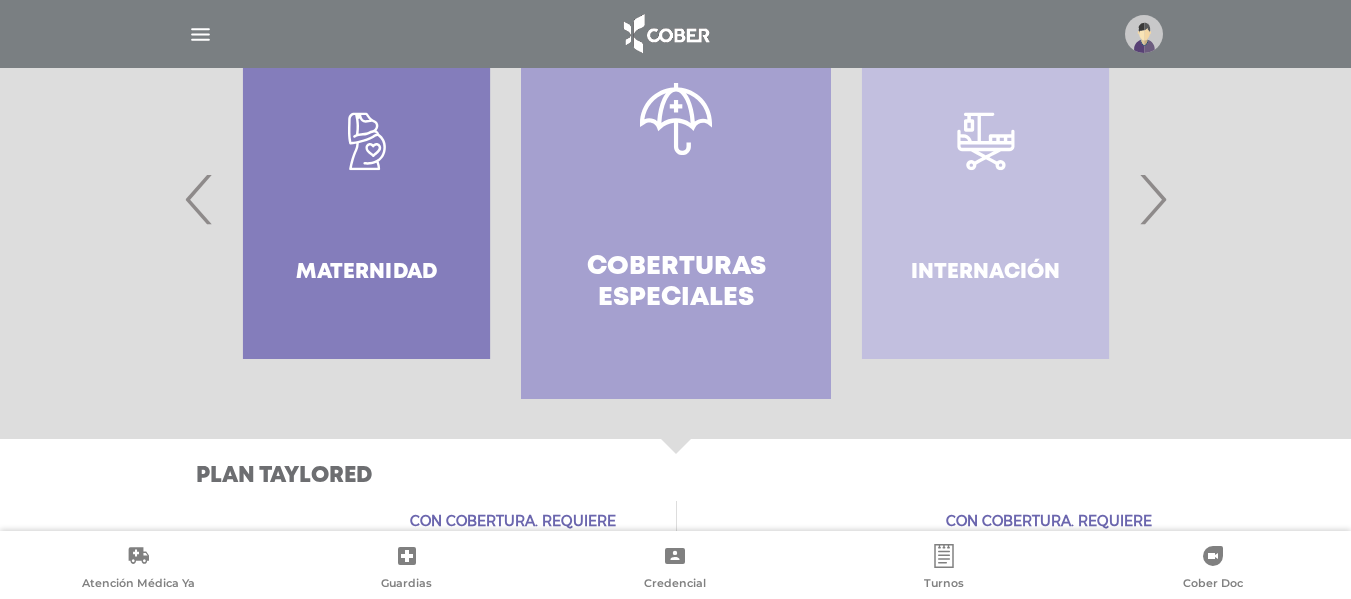 click on "‹" at bounding box center [199, 199] 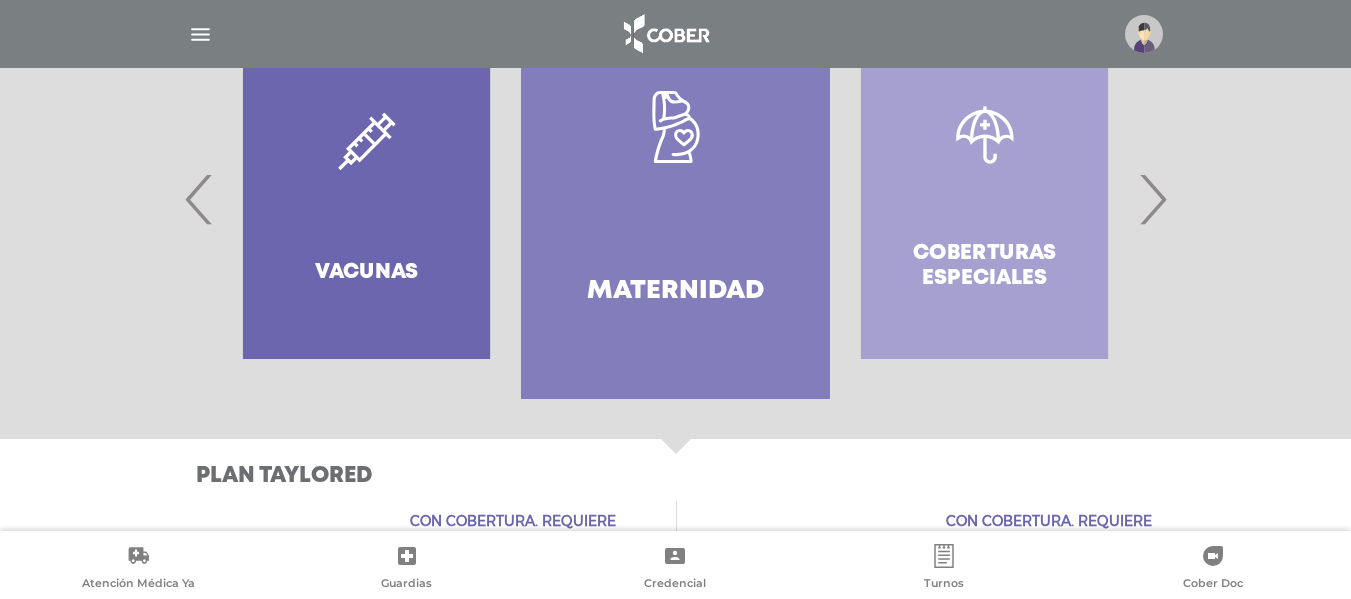 click on "‹" at bounding box center [199, 199] 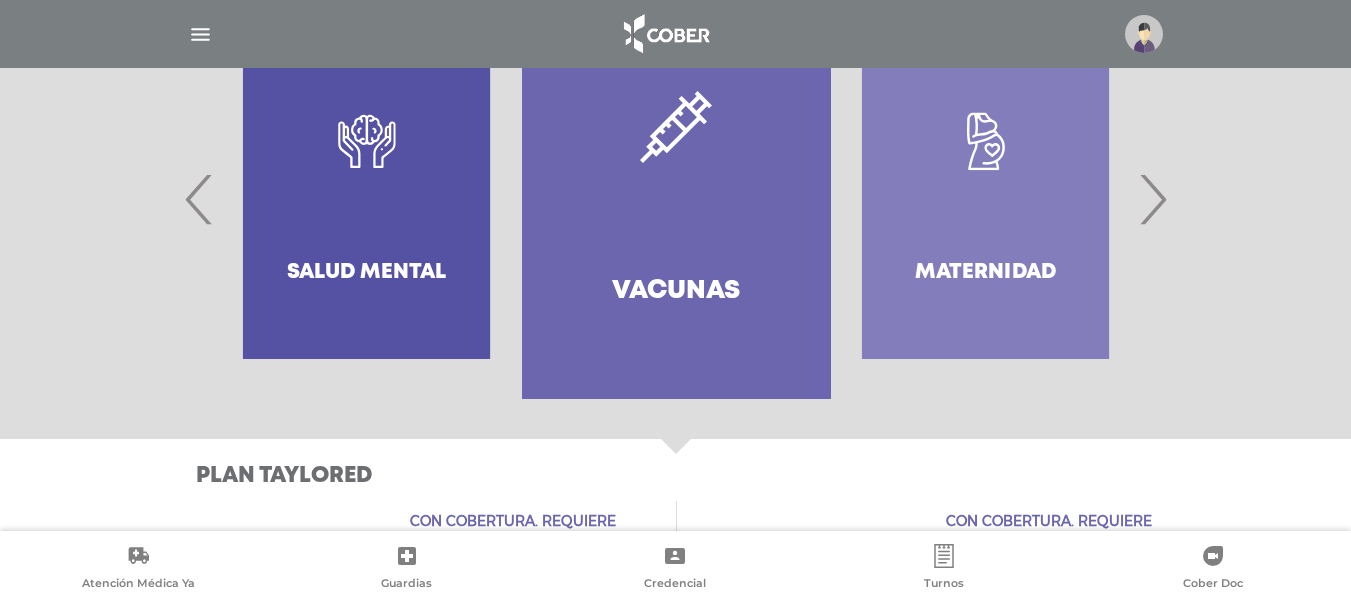 click on "‹" at bounding box center (199, 199) 